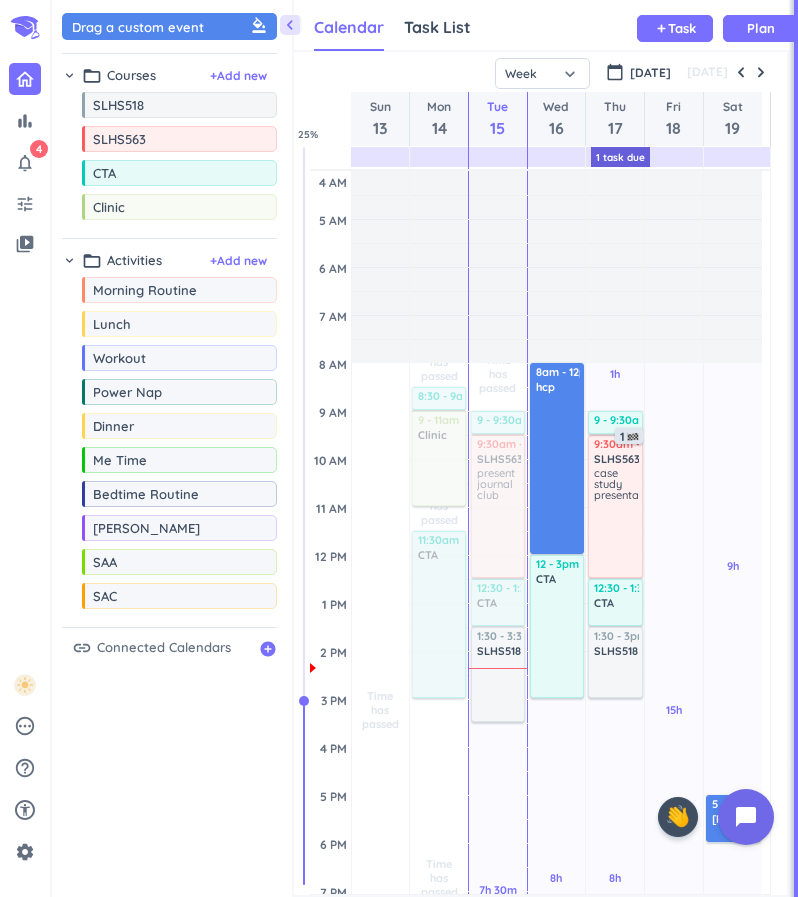 scroll, scrollTop: 0, scrollLeft: 0, axis: both 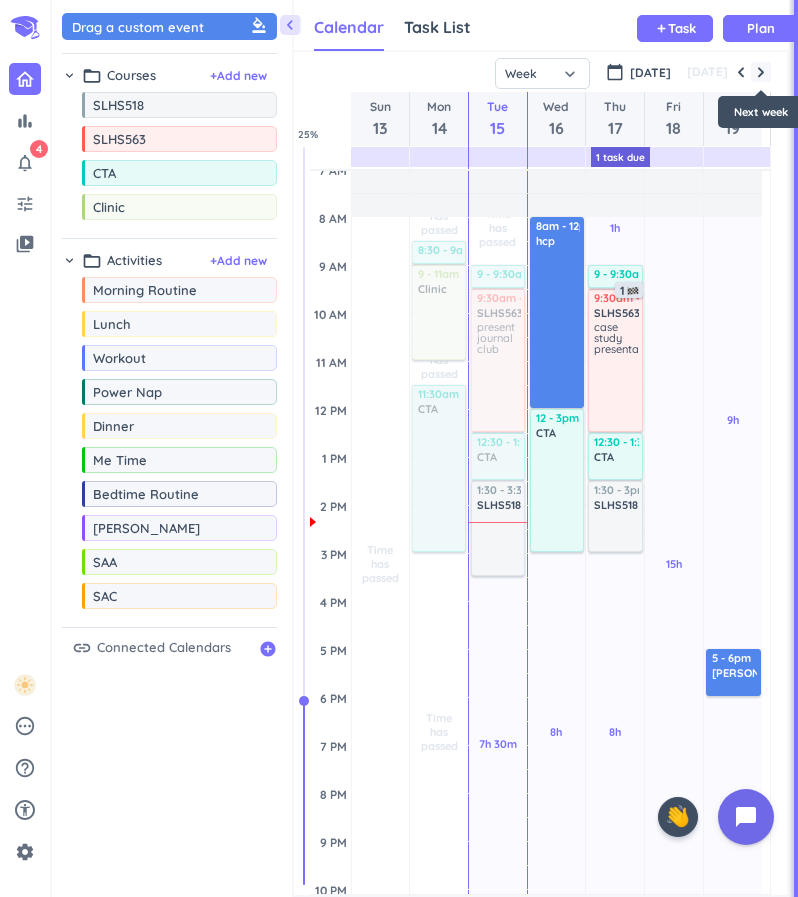 click at bounding box center (761, 72) 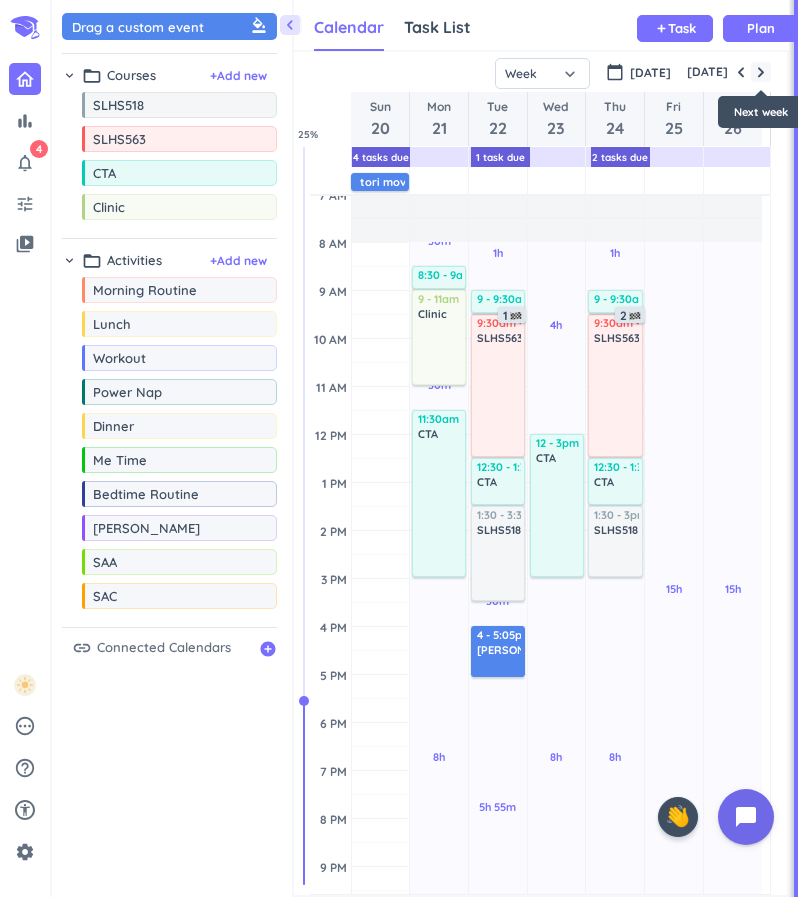click at bounding box center (761, 72) 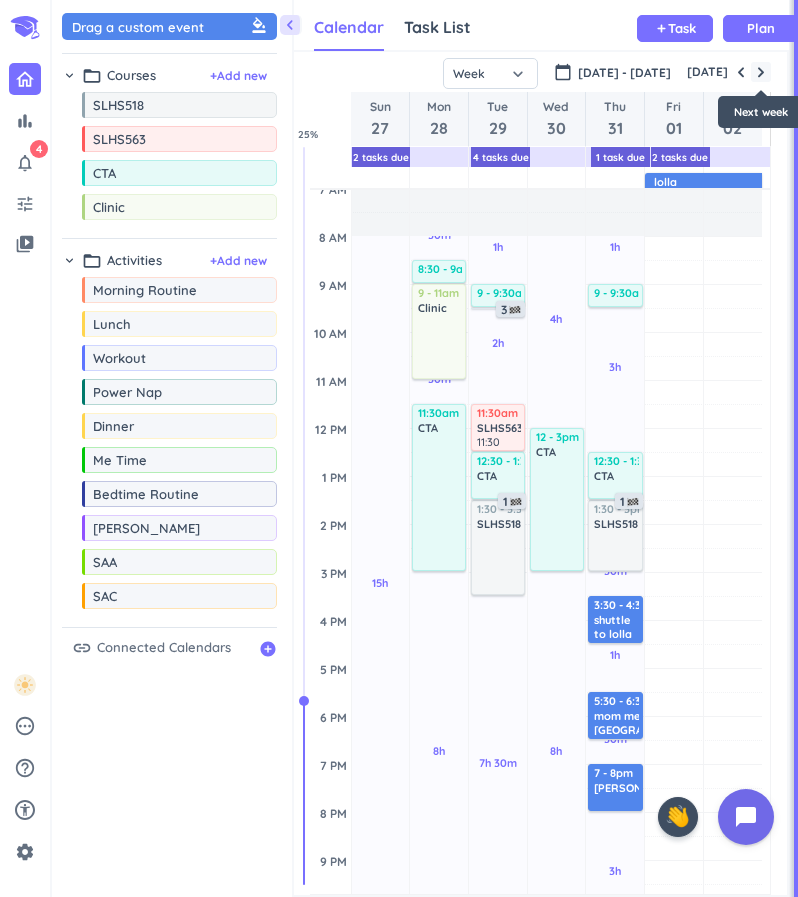 click at bounding box center [761, 72] 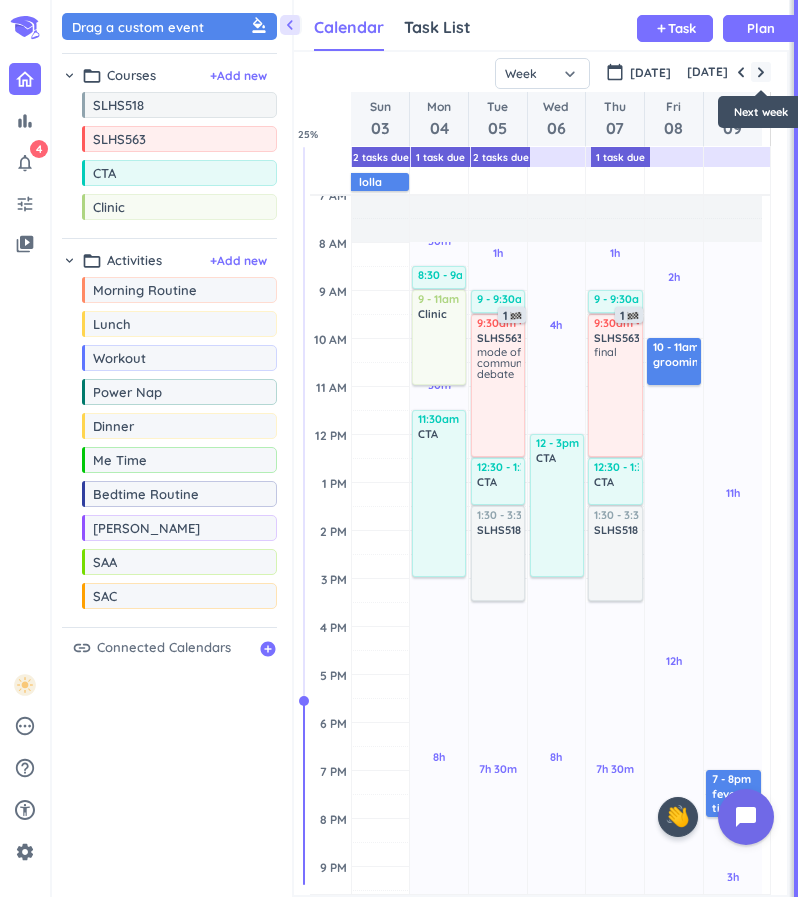 click at bounding box center (761, 72) 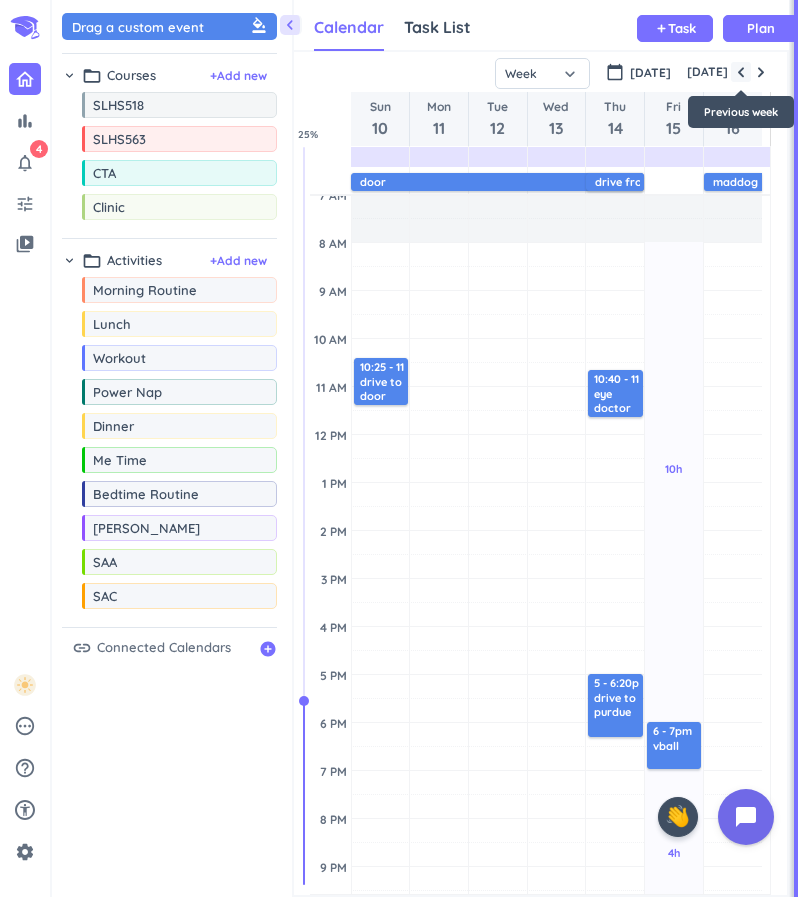 click at bounding box center (741, 72) 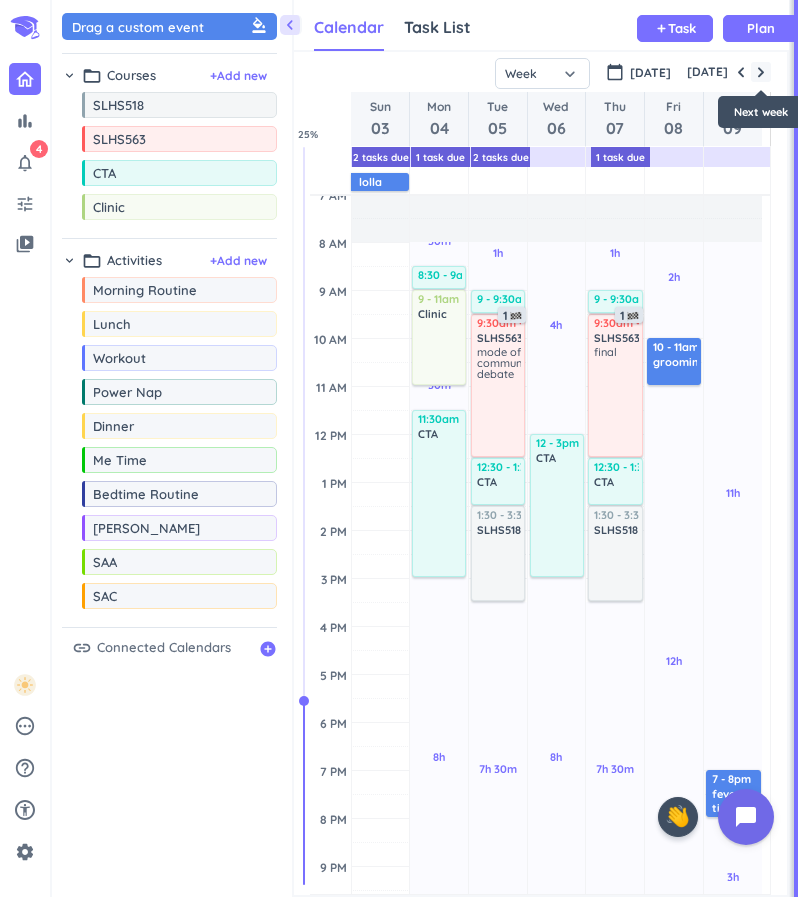 click at bounding box center [761, 72] 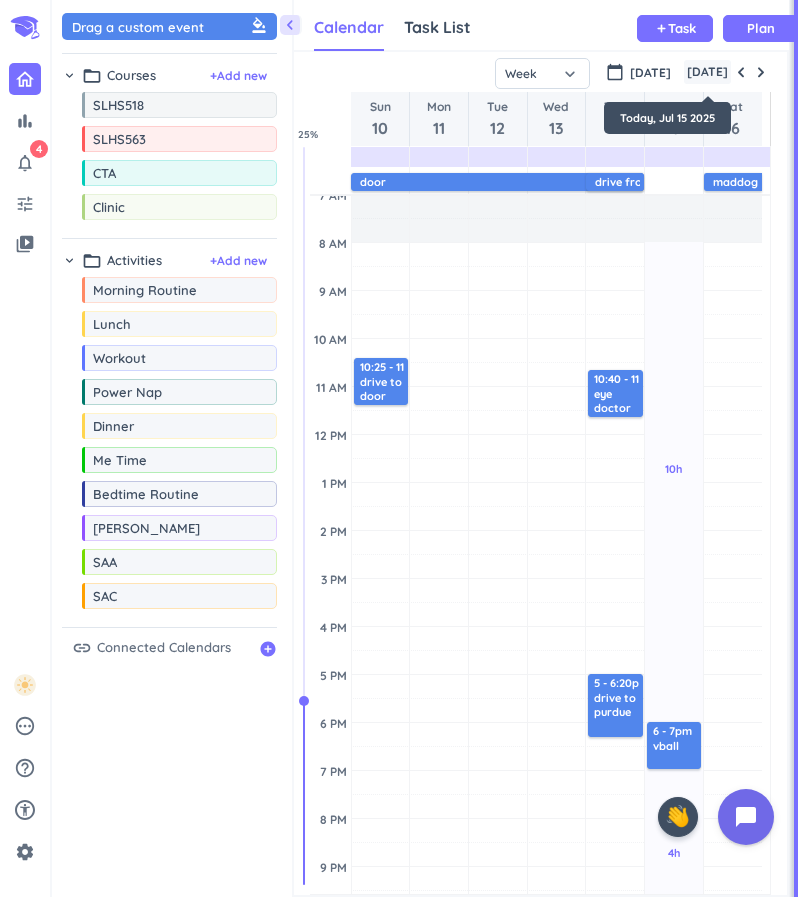 drag, startPoint x: 744, startPoint y: 69, endPoint x: 718, endPoint y: 67, distance: 26.076809 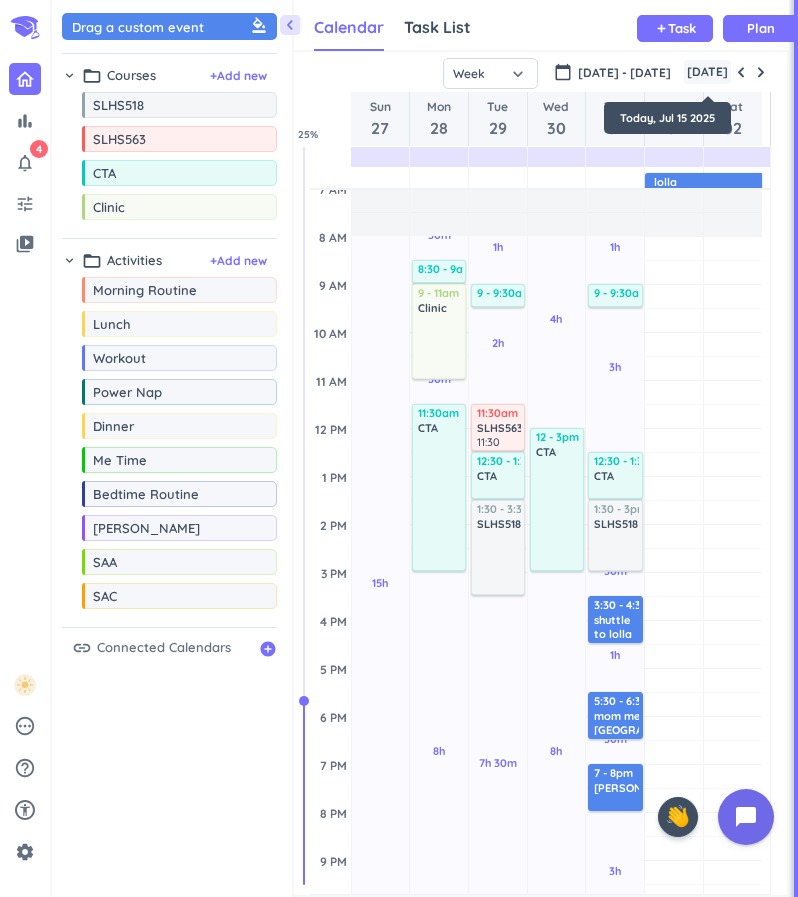click on "[DATE]" at bounding box center (707, 72) 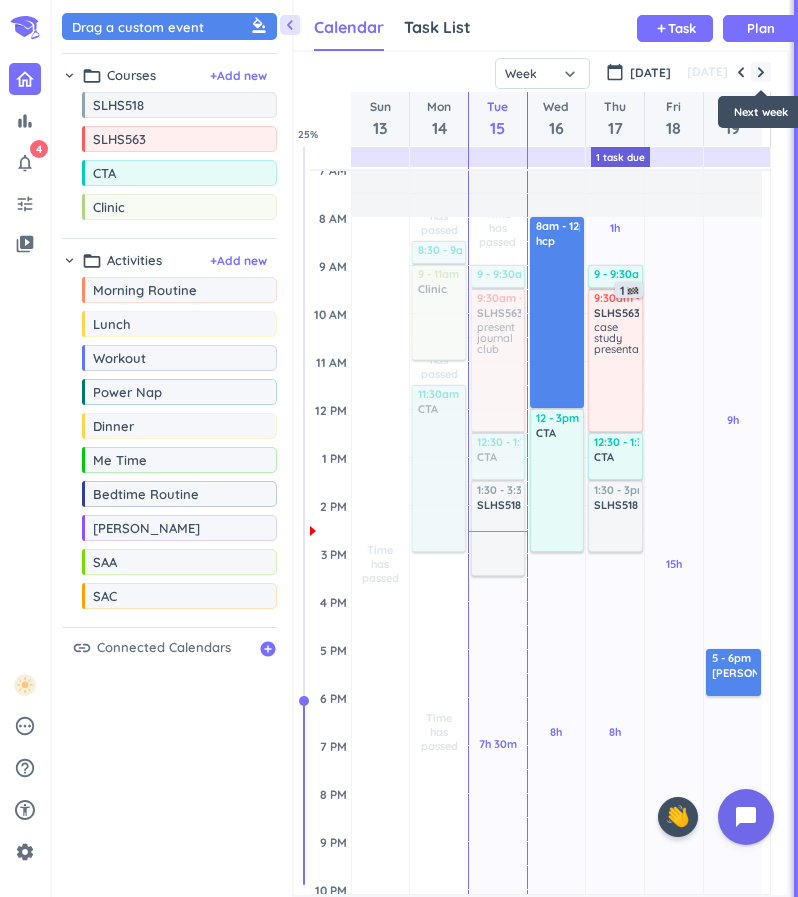 click at bounding box center [761, 72] 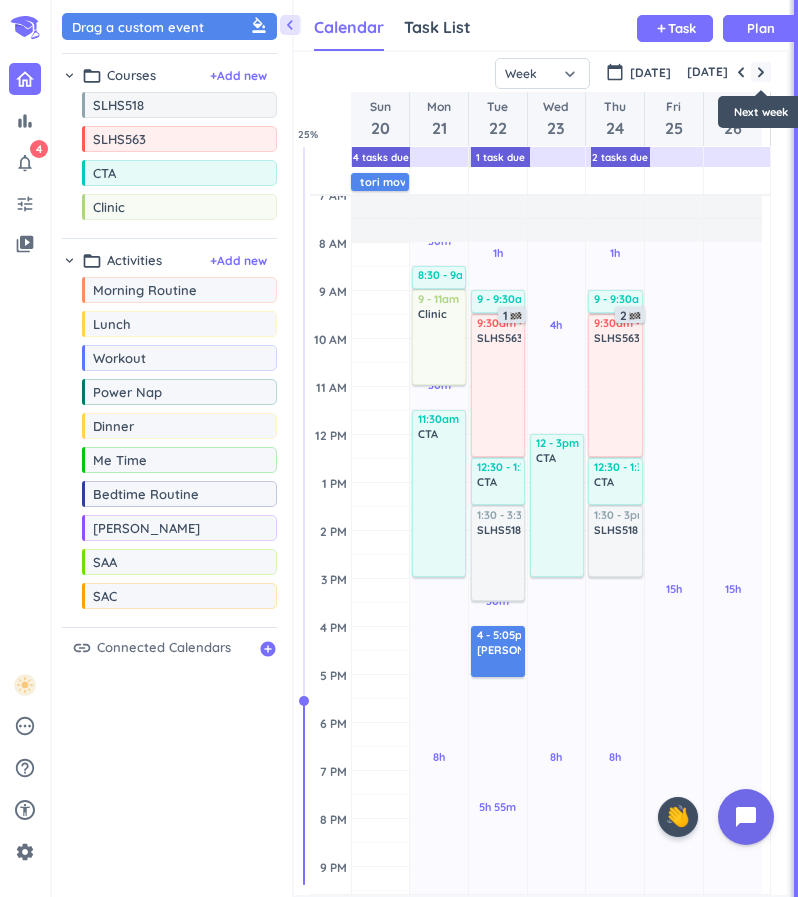 click at bounding box center (761, 72) 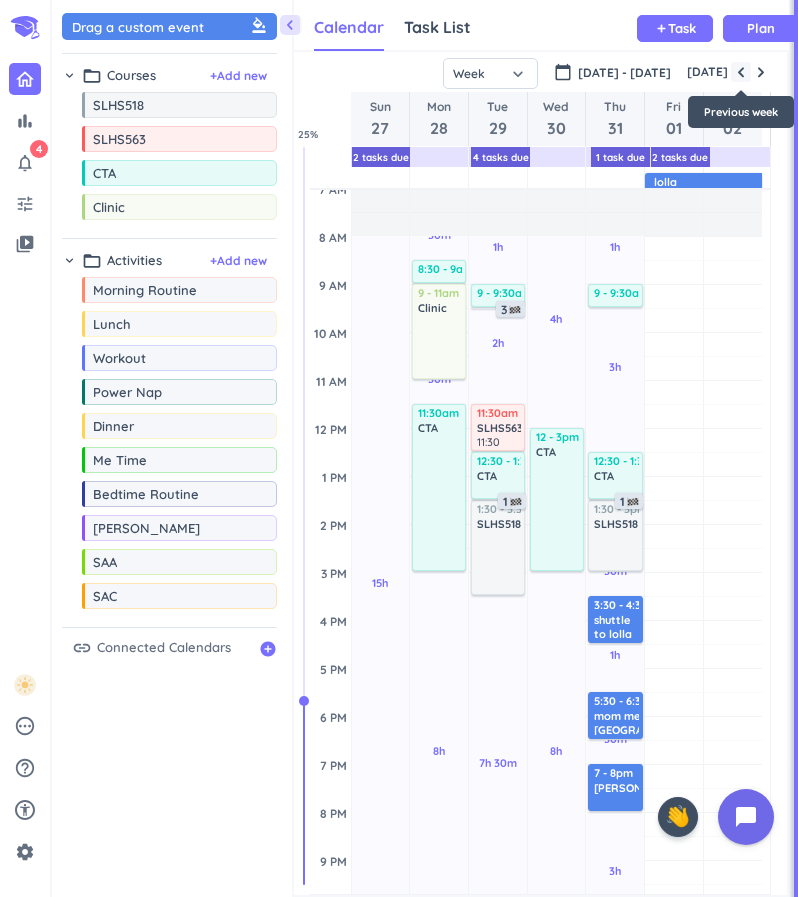 click at bounding box center (741, 72) 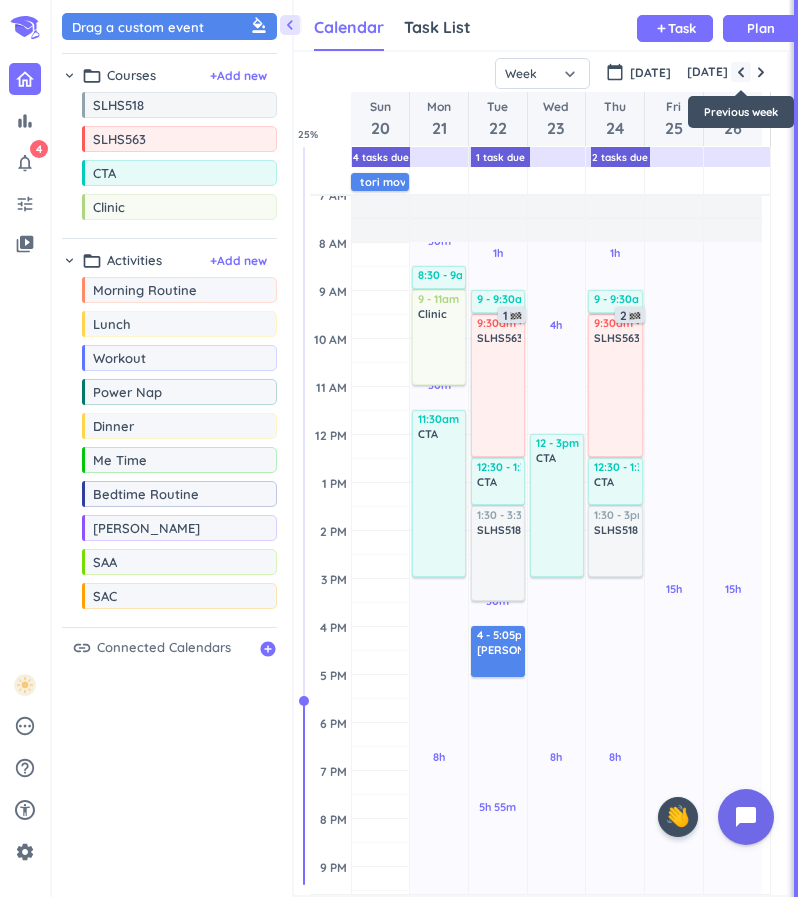 click at bounding box center [741, 72] 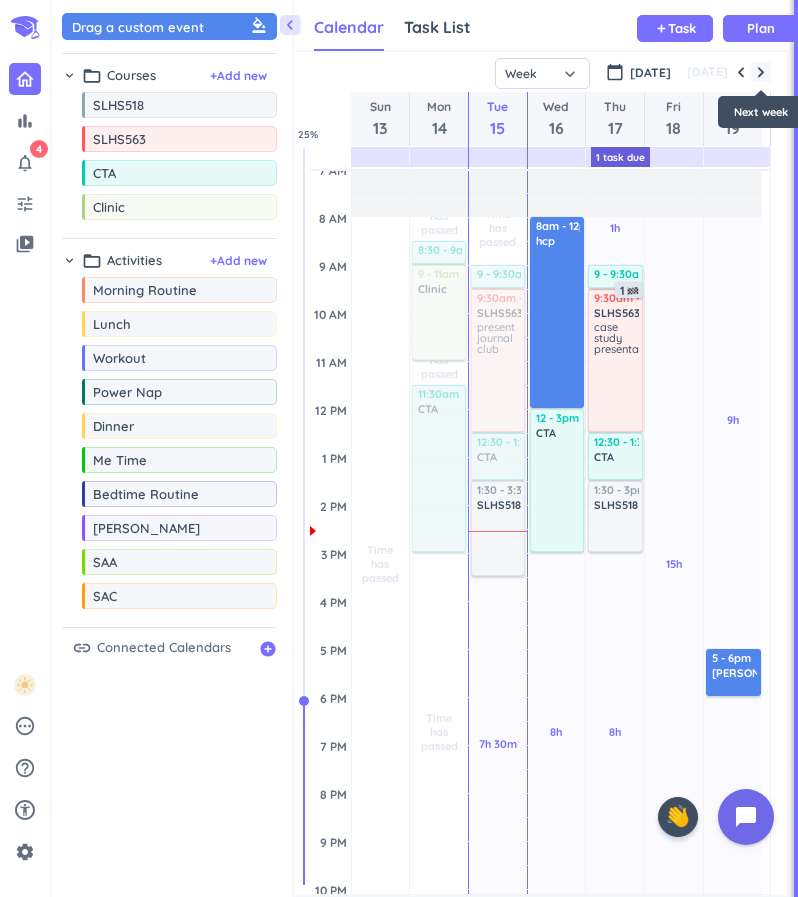 click at bounding box center [761, 72] 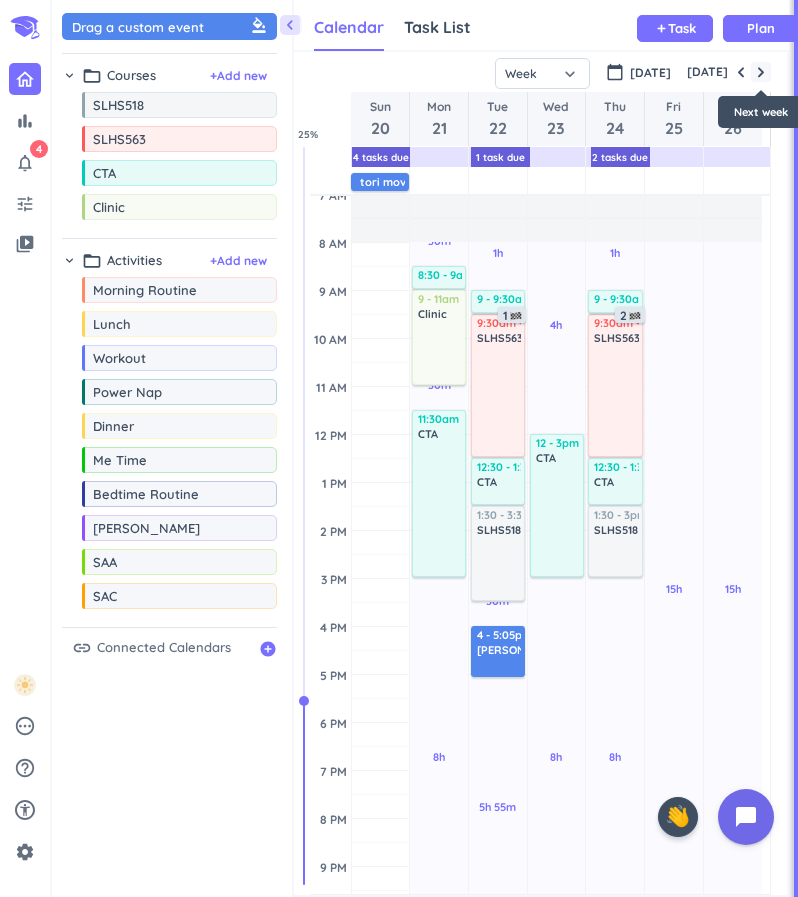 click at bounding box center (761, 72) 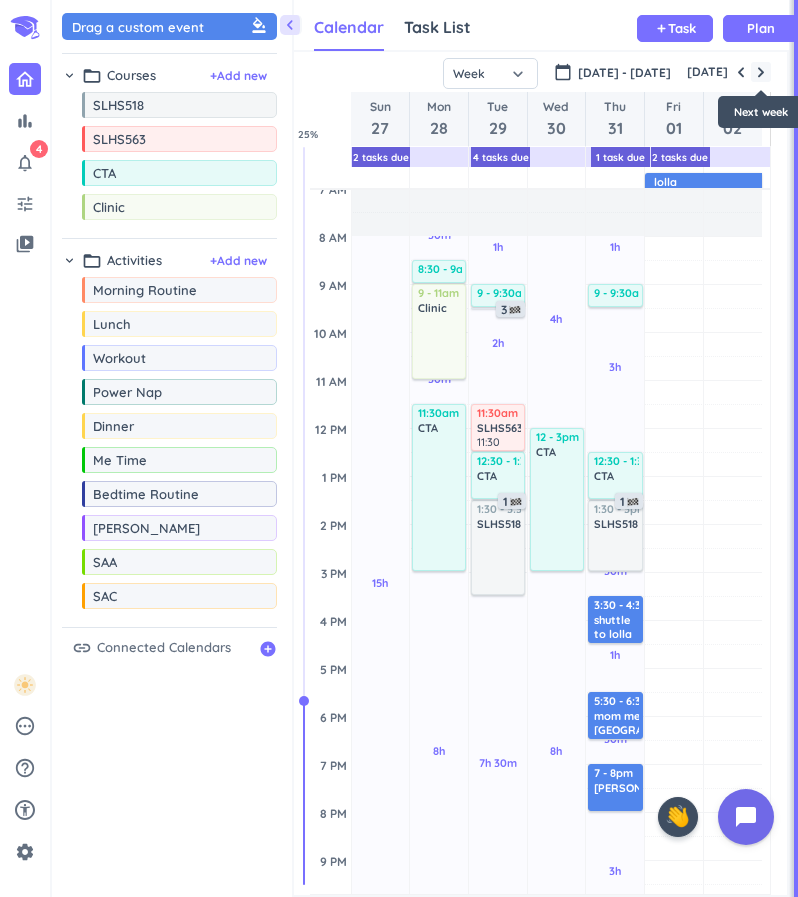 click at bounding box center [761, 72] 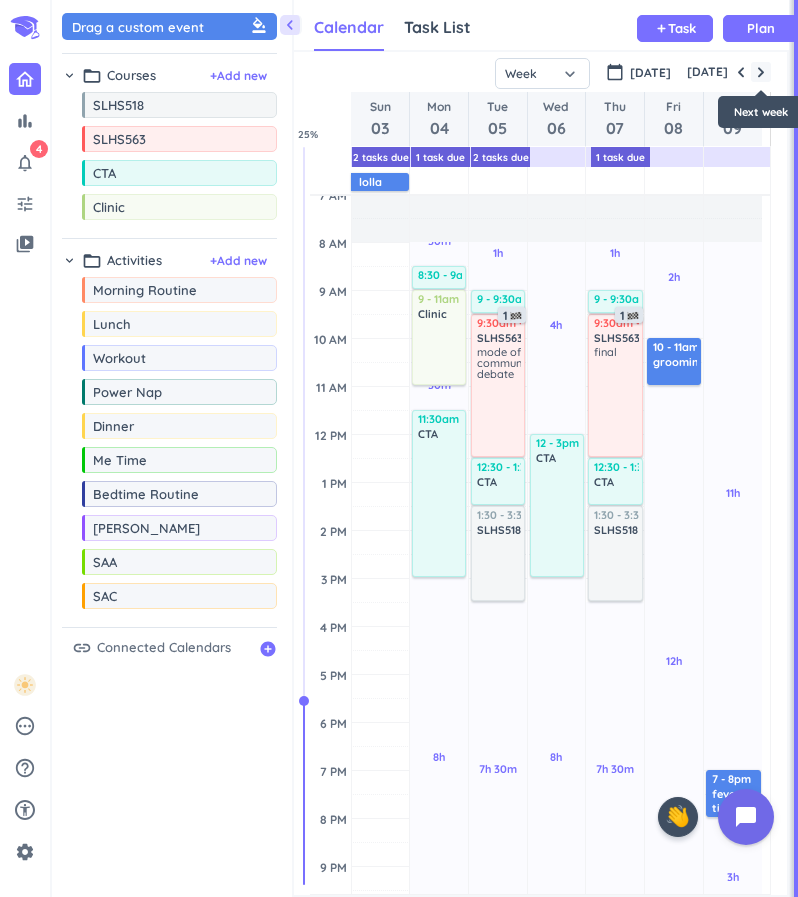click at bounding box center [761, 72] 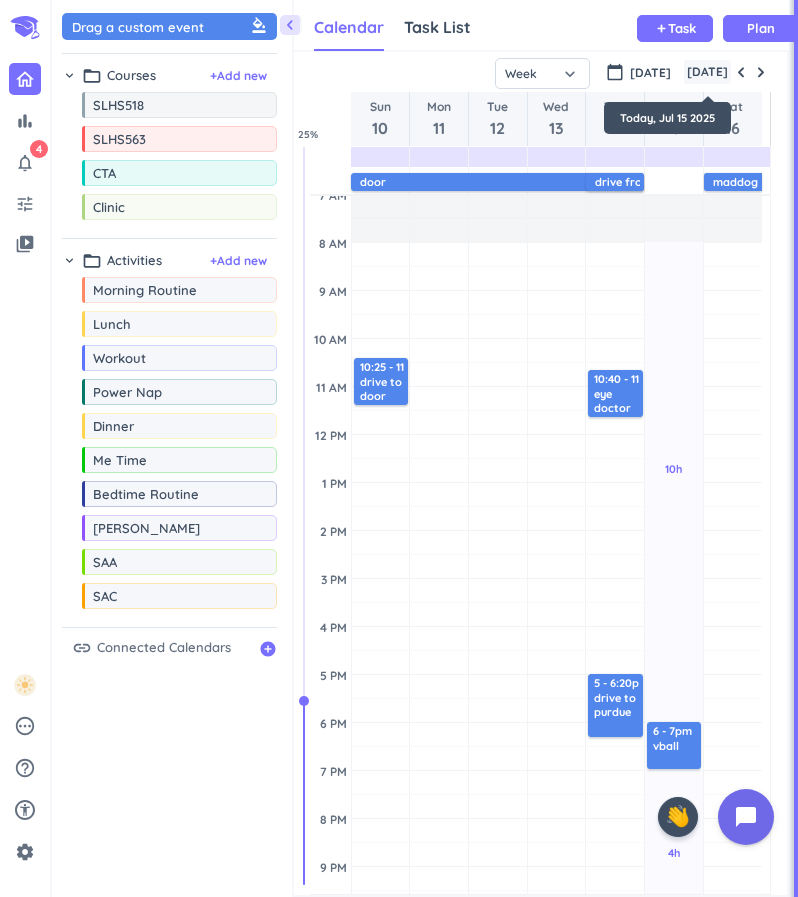 click on "[DATE]" at bounding box center [707, 72] 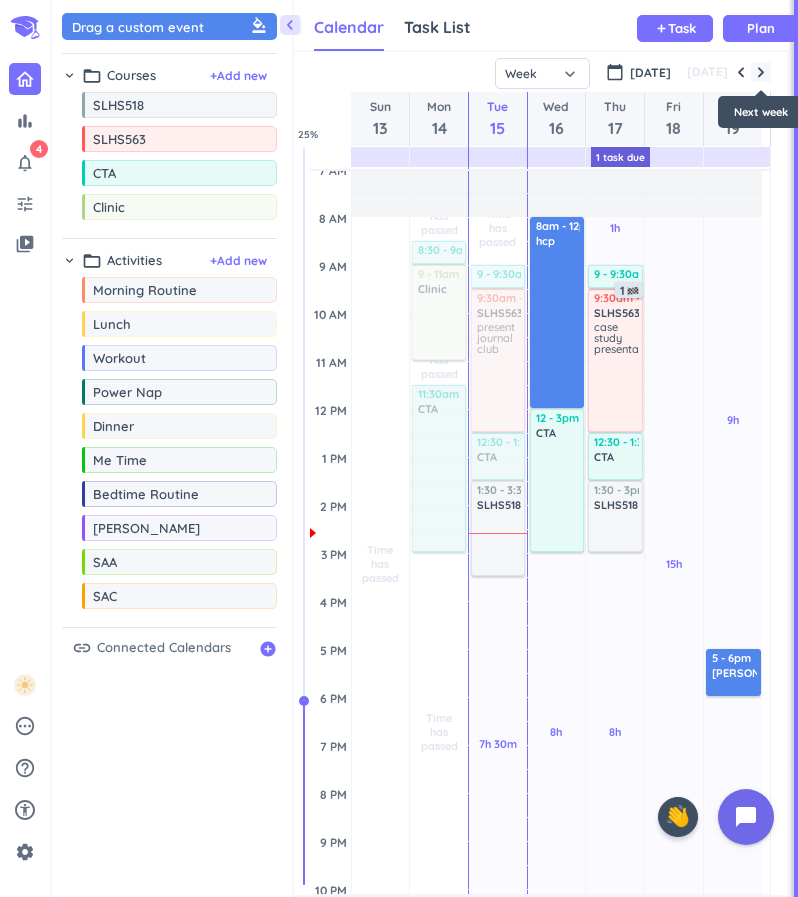 click at bounding box center (761, 72) 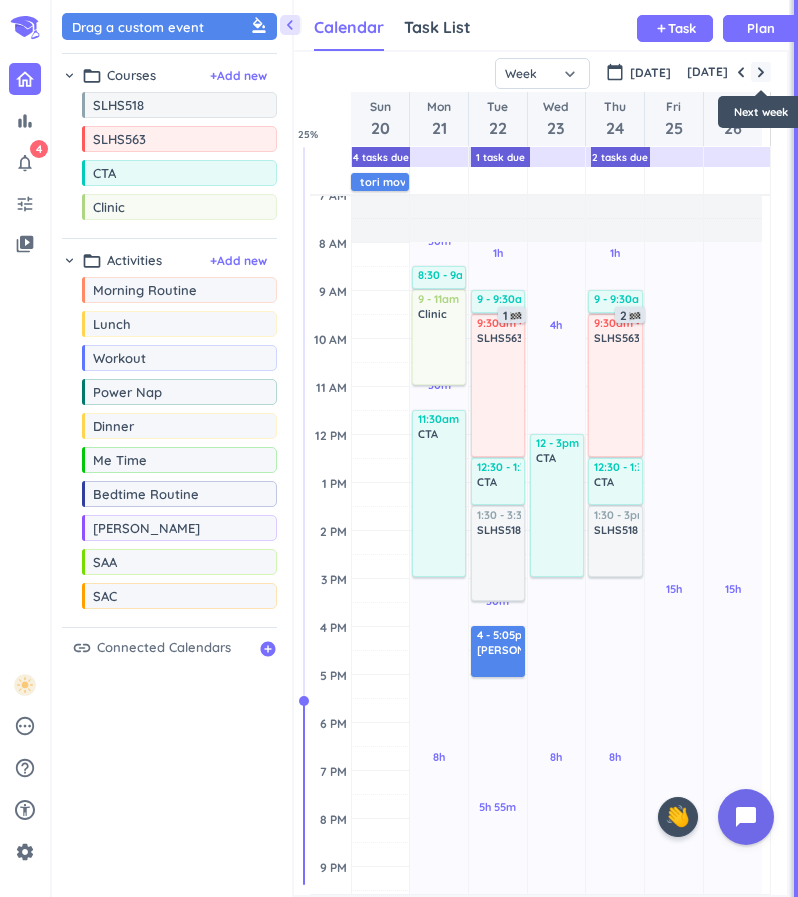 click at bounding box center [761, 72] 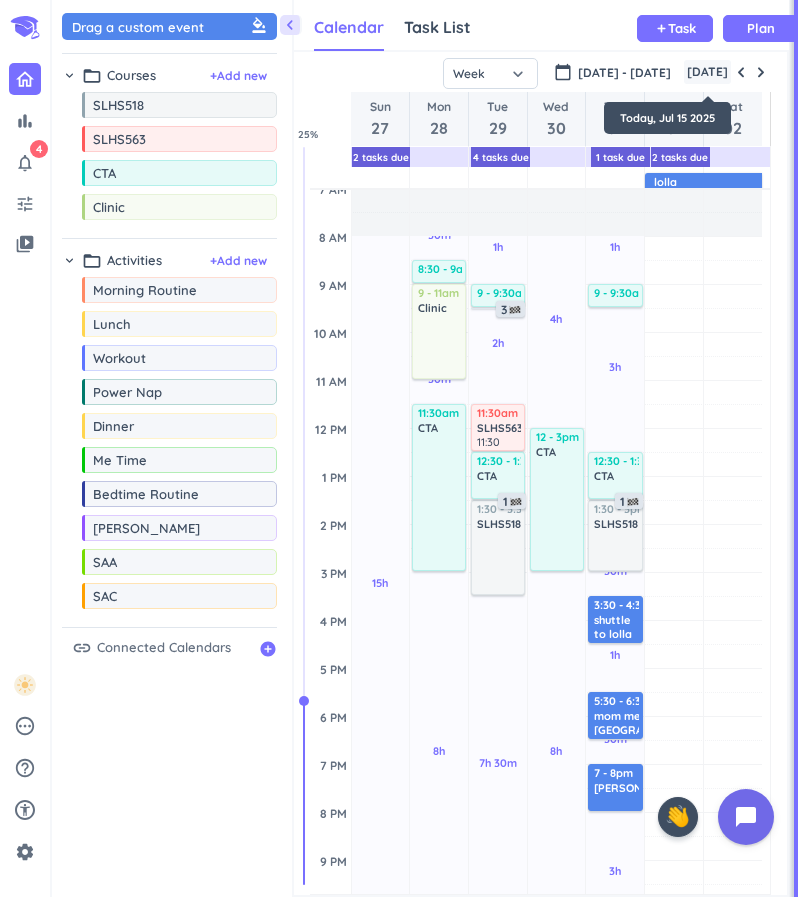 click on "[DATE]" at bounding box center [707, 72] 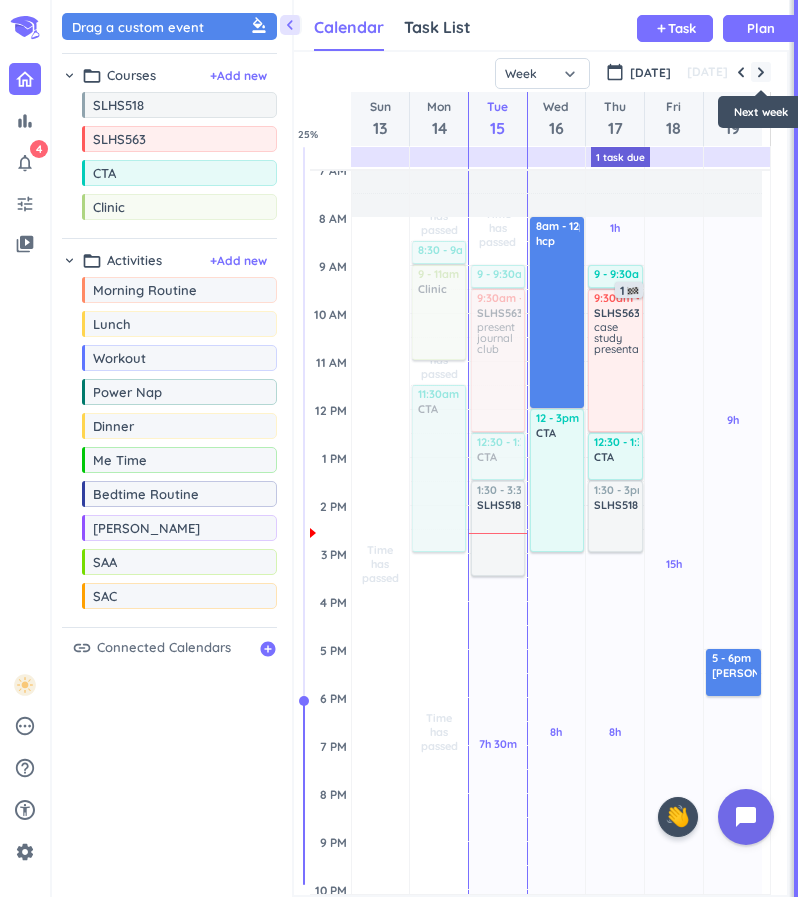 click at bounding box center [761, 72] 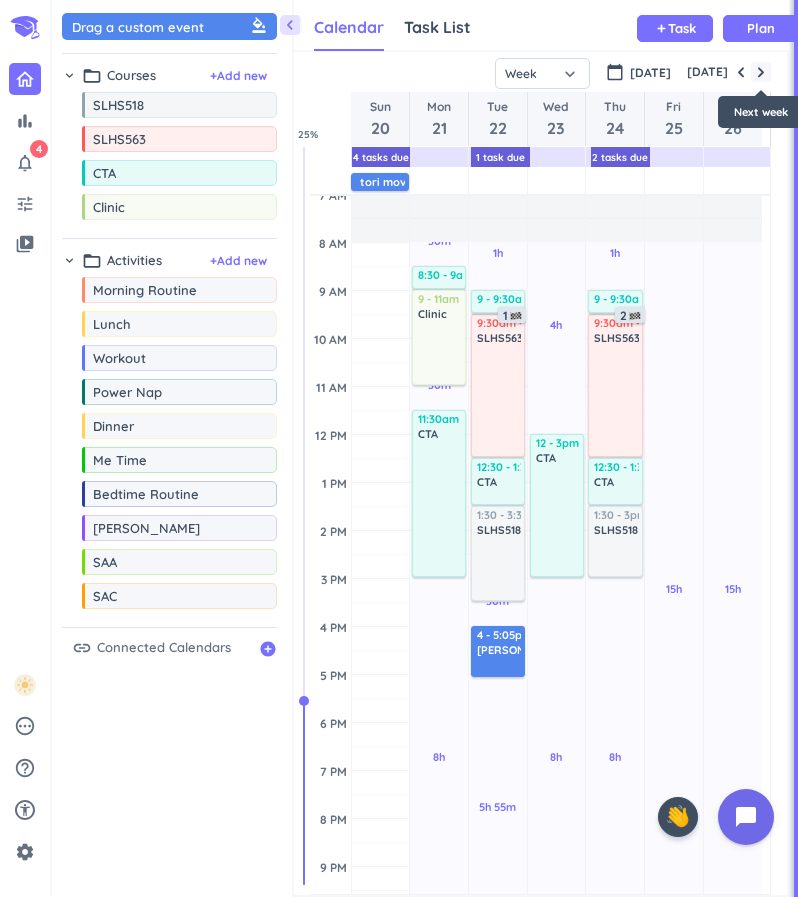 click at bounding box center [761, 72] 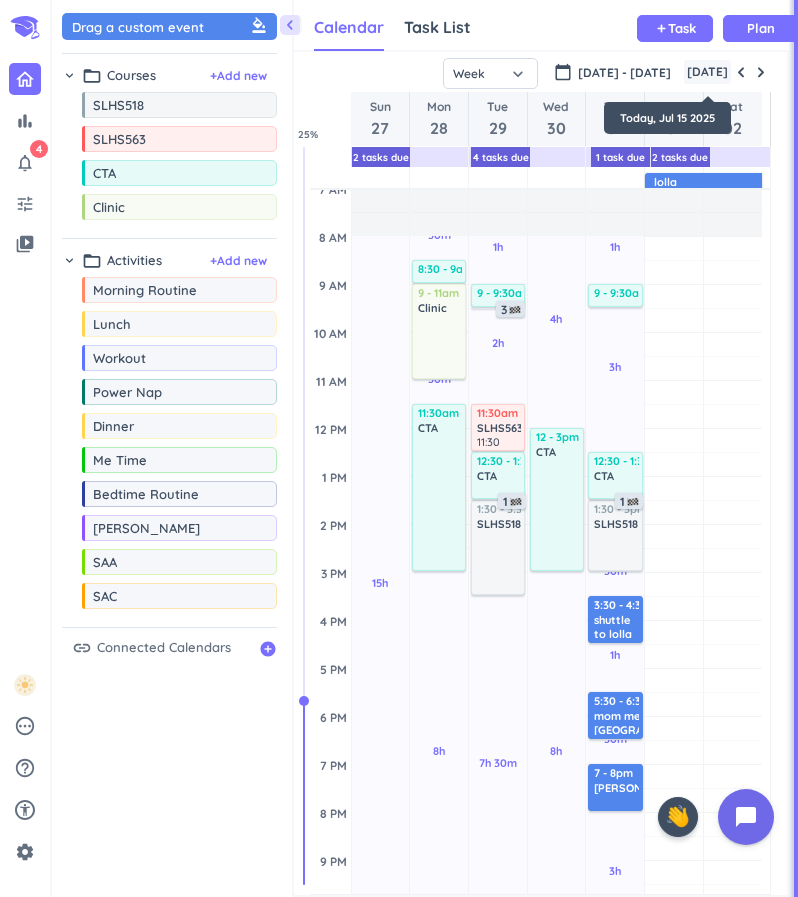 click on "[DATE]" at bounding box center (707, 72) 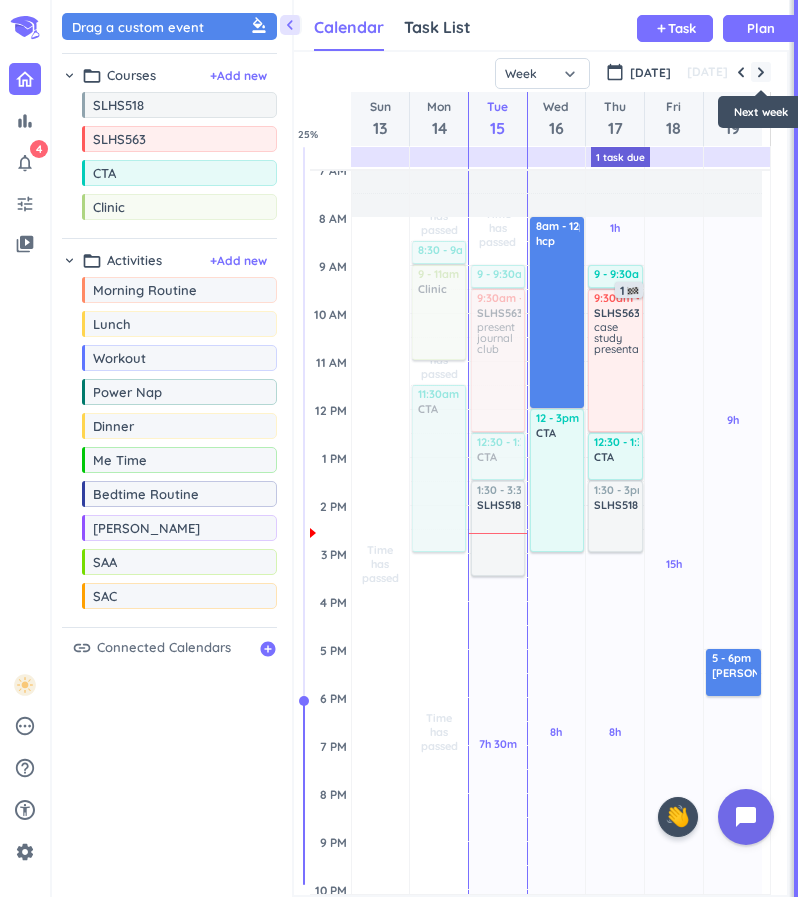 click at bounding box center (761, 72) 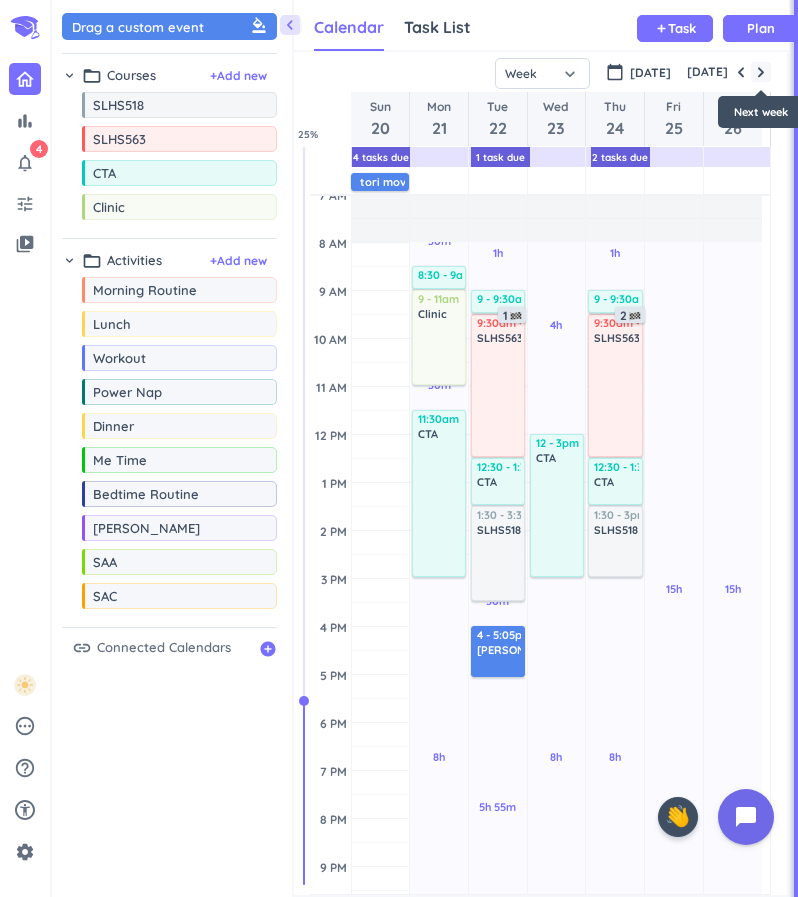 click at bounding box center [761, 72] 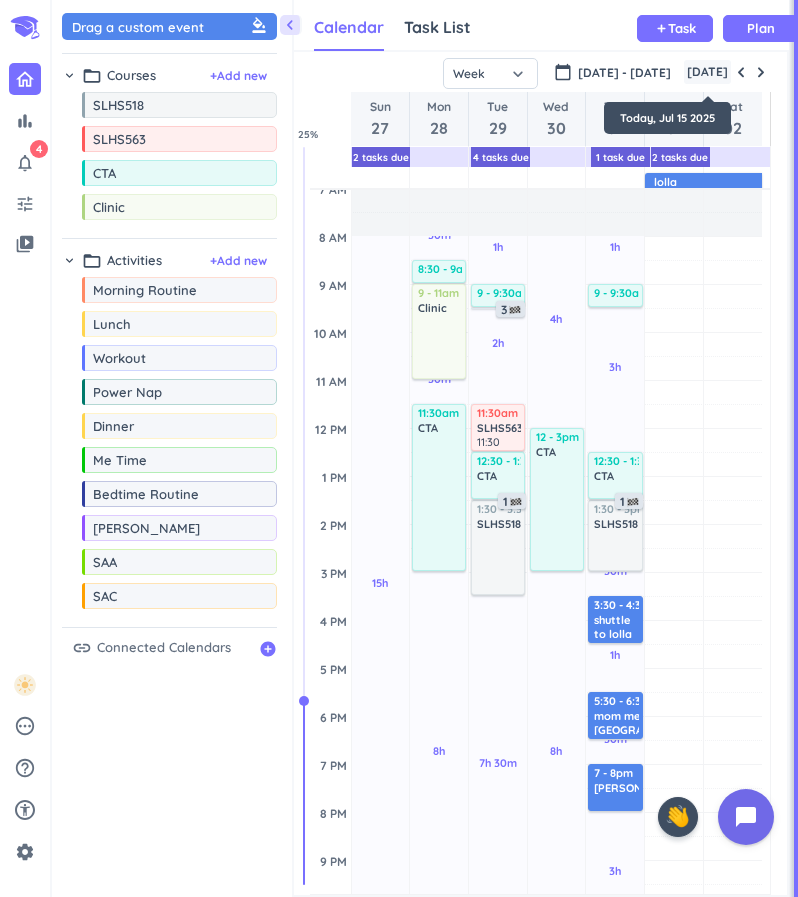 click on "[DATE]" at bounding box center (707, 72) 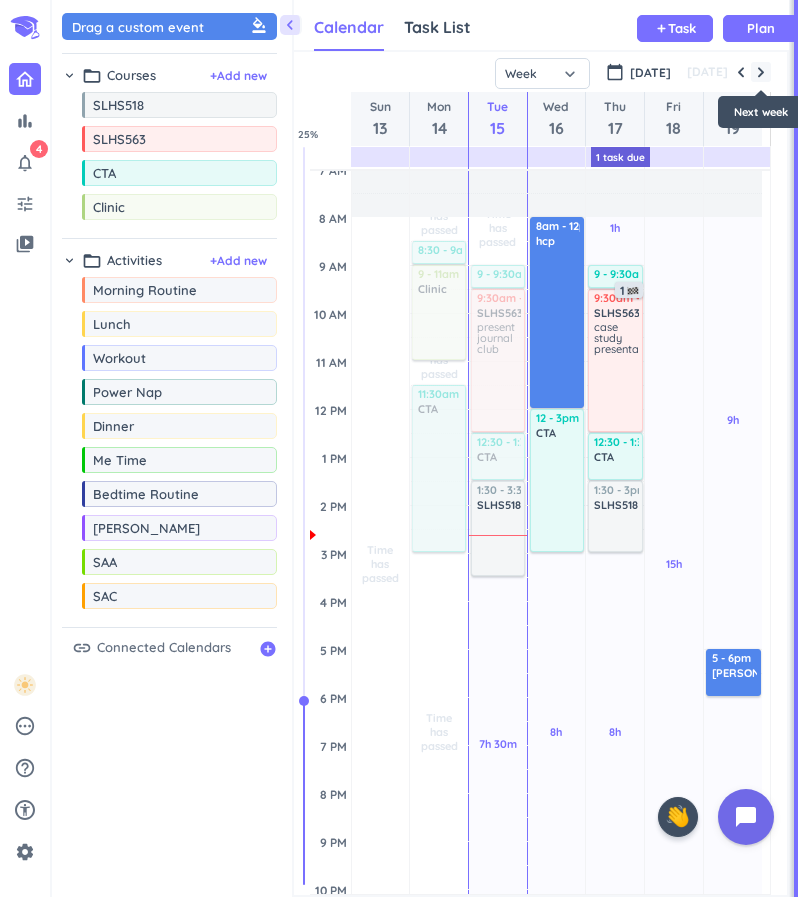 click at bounding box center (761, 72) 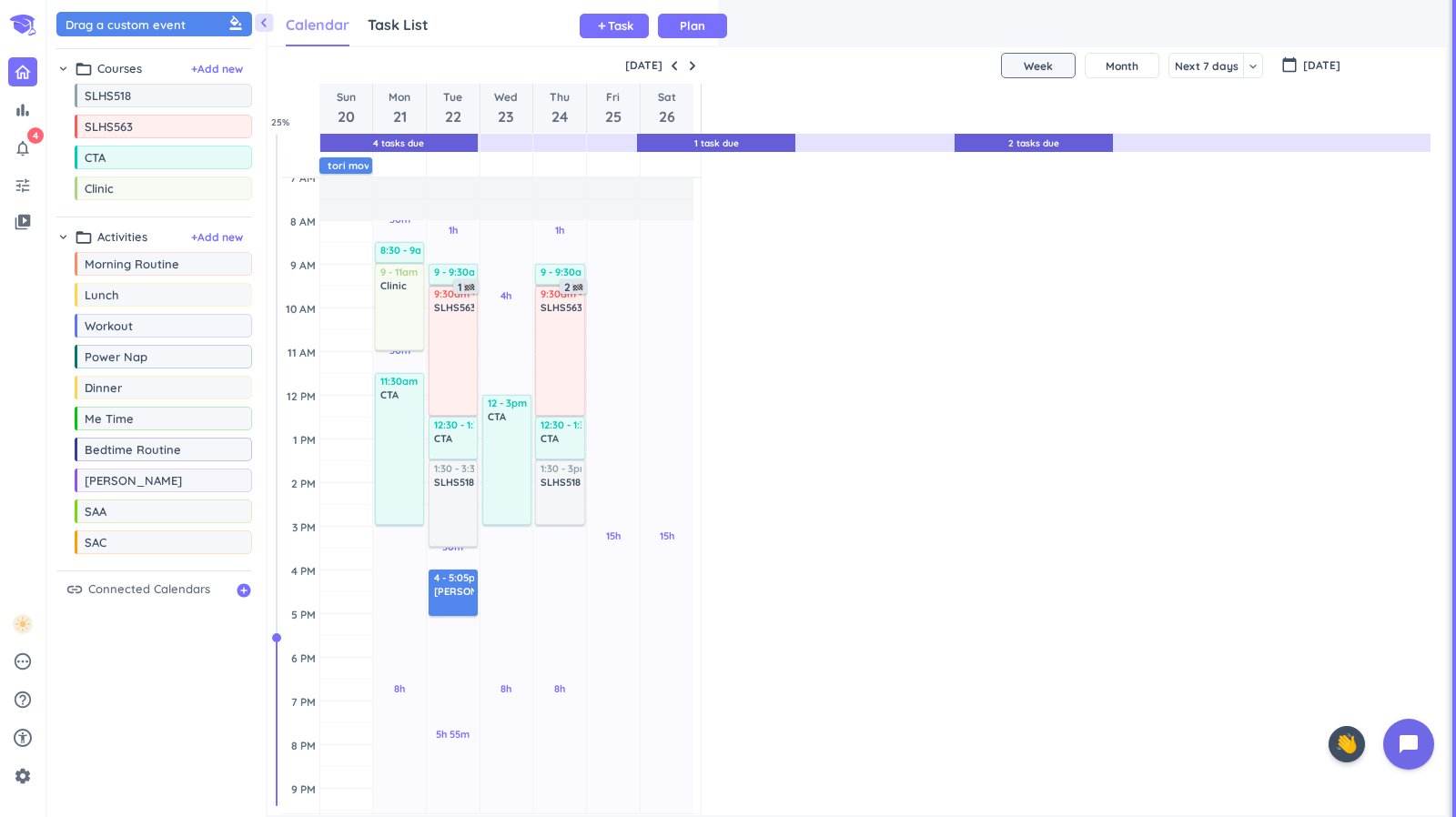 scroll, scrollTop: 8, scrollLeft: 7, axis: both 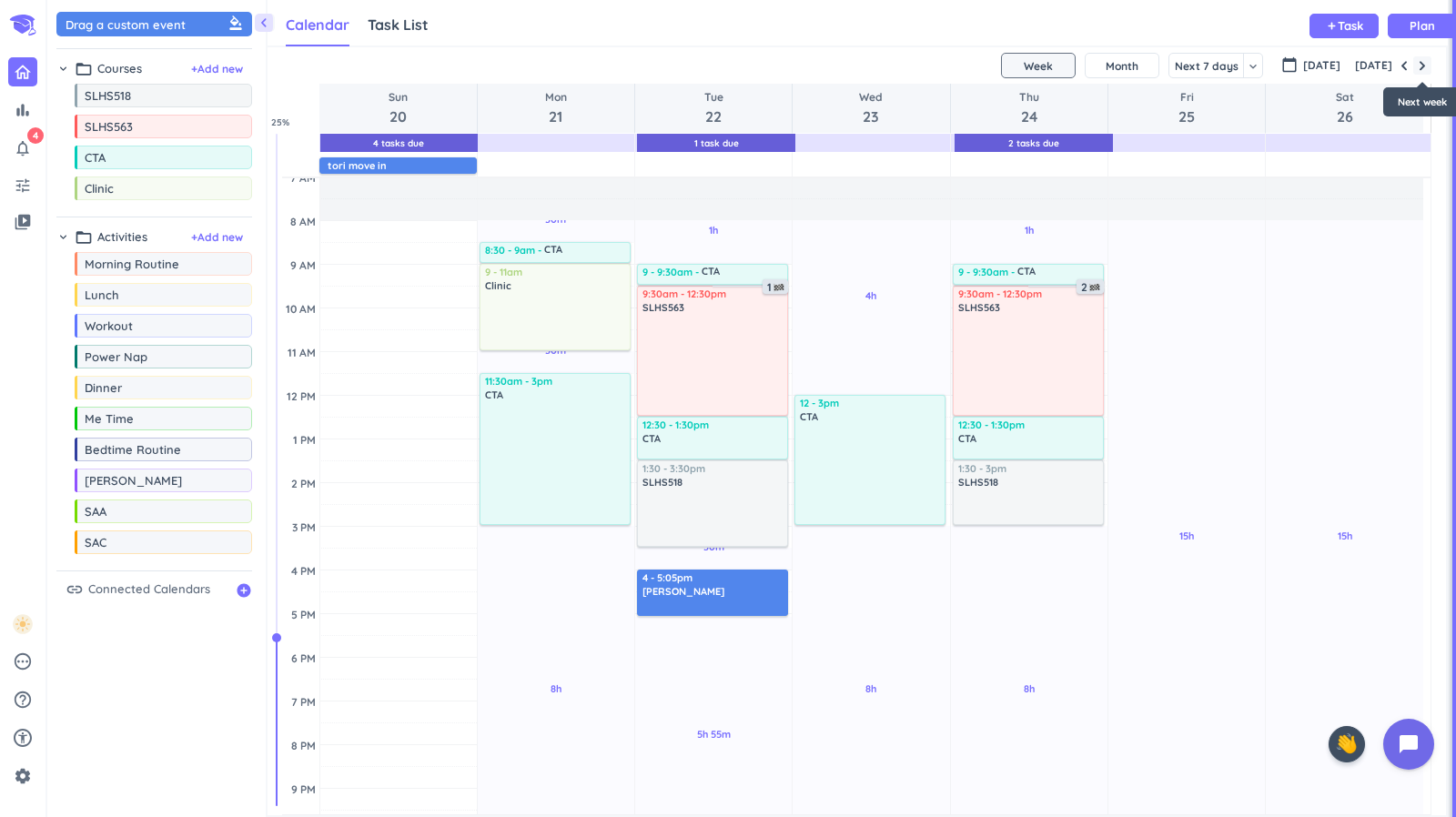 click at bounding box center [1422, 66] 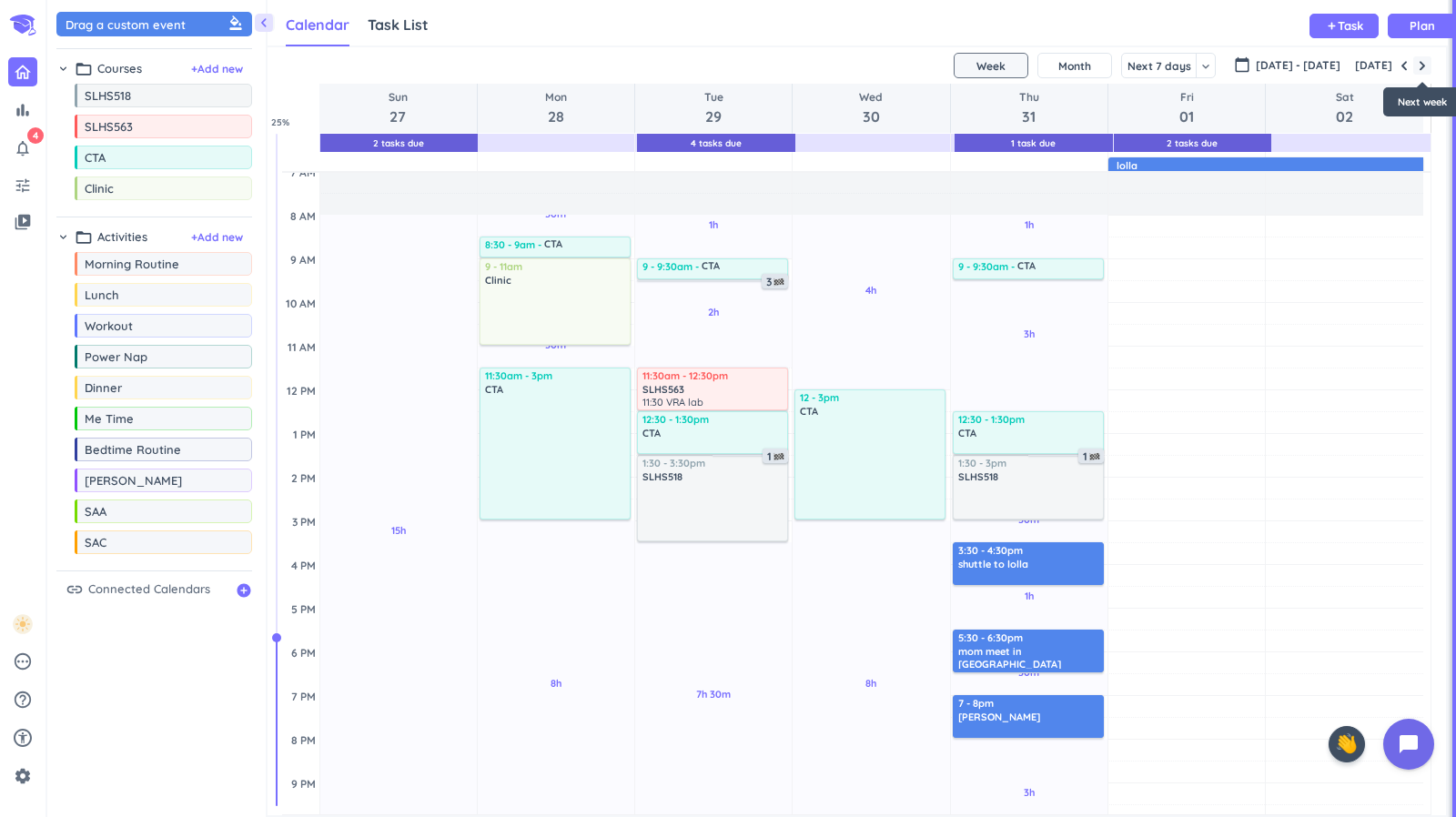 scroll, scrollTop: 132, scrollLeft: 0, axis: vertical 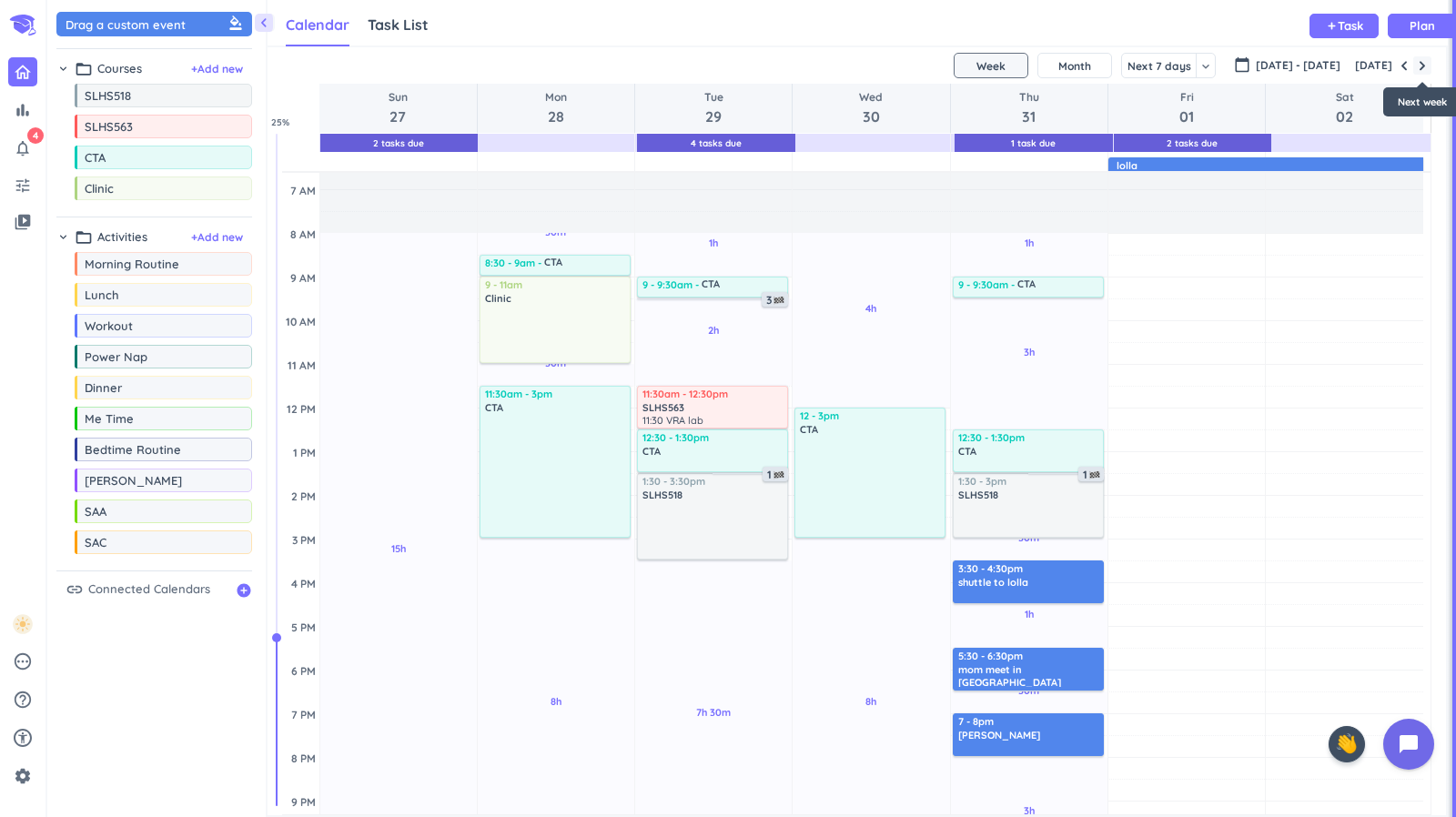 click at bounding box center [1422, 66] 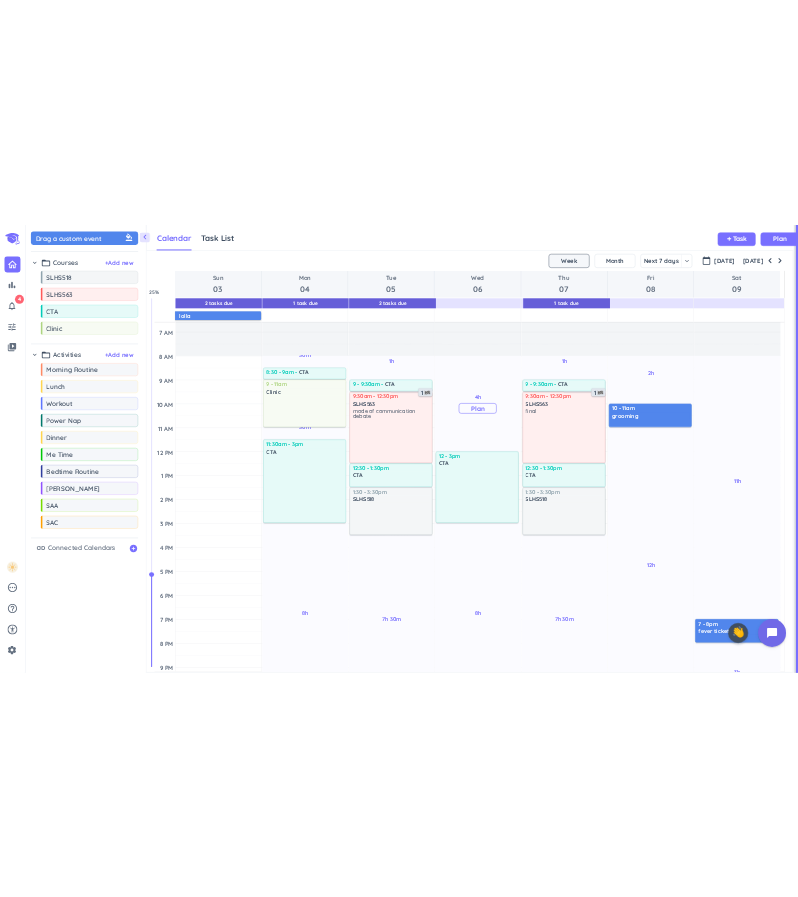 scroll, scrollTop: 146, scrollLeft: 0, axis: vertical 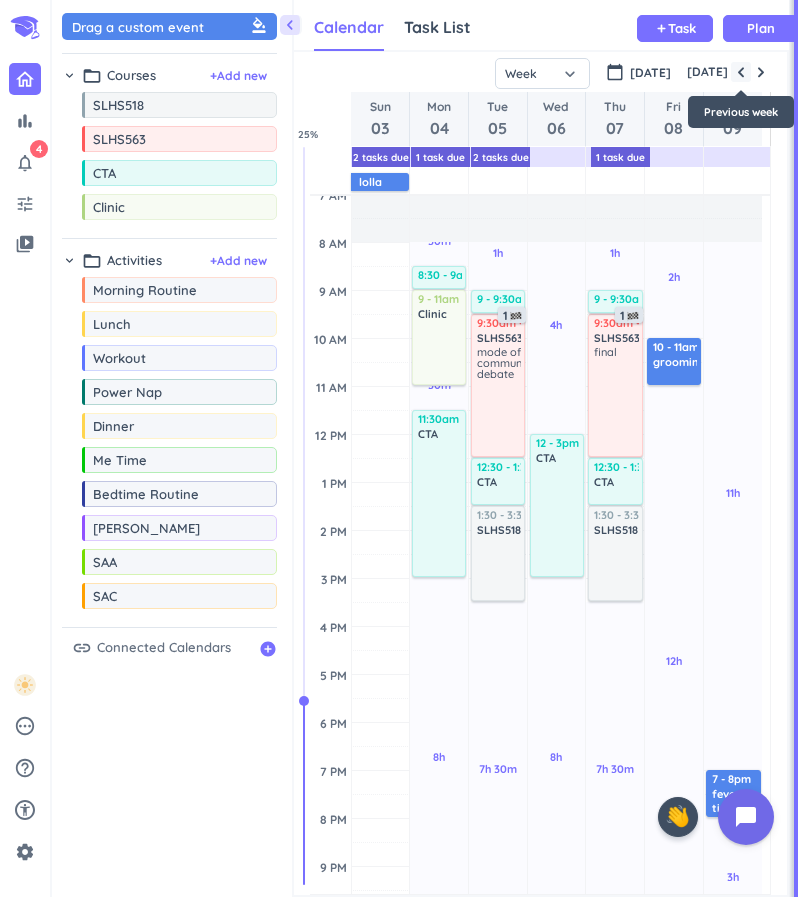 click at bounding box center [741, 72] 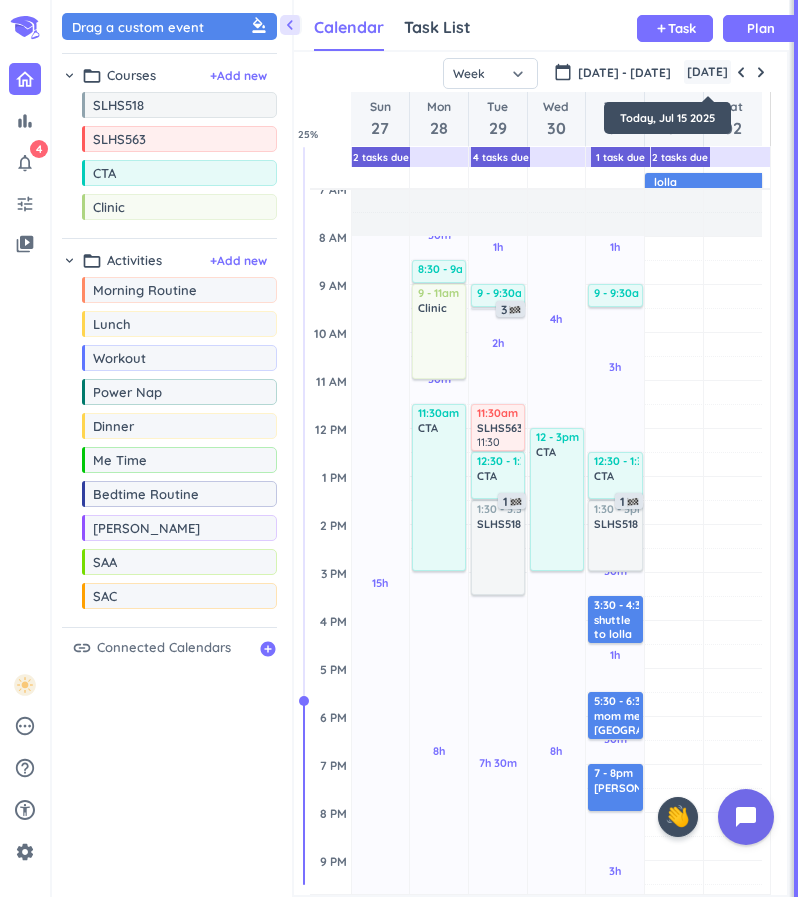 scroll, scrollTop: 145, scrollLeft: 0, axis: vertical 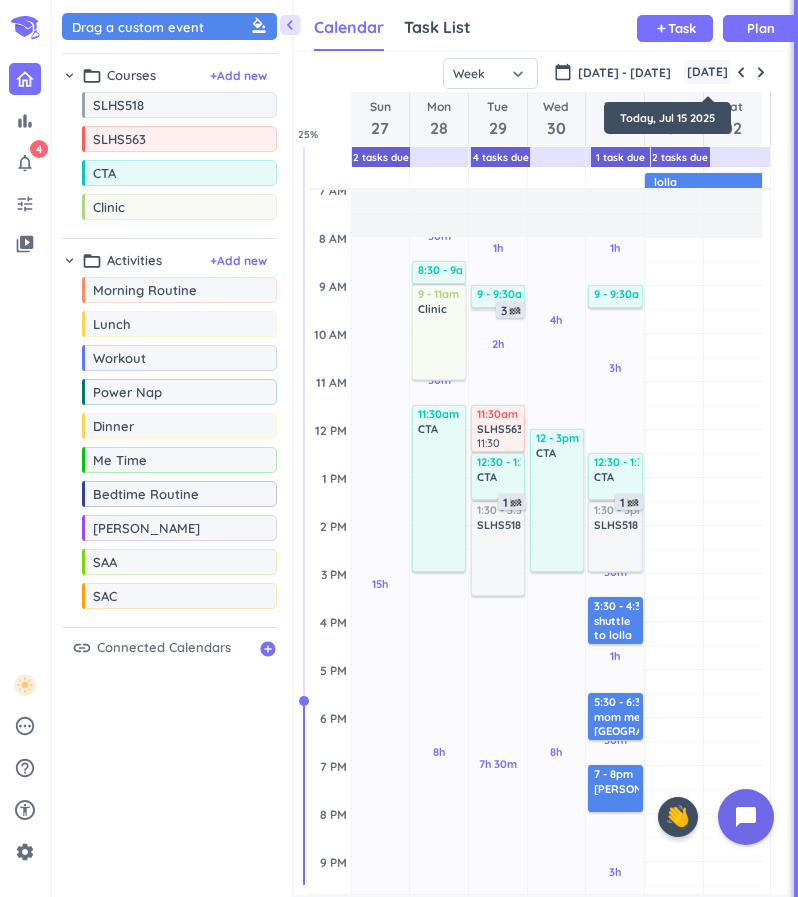 click on "[DATE]" at bounding box center [707, 72] 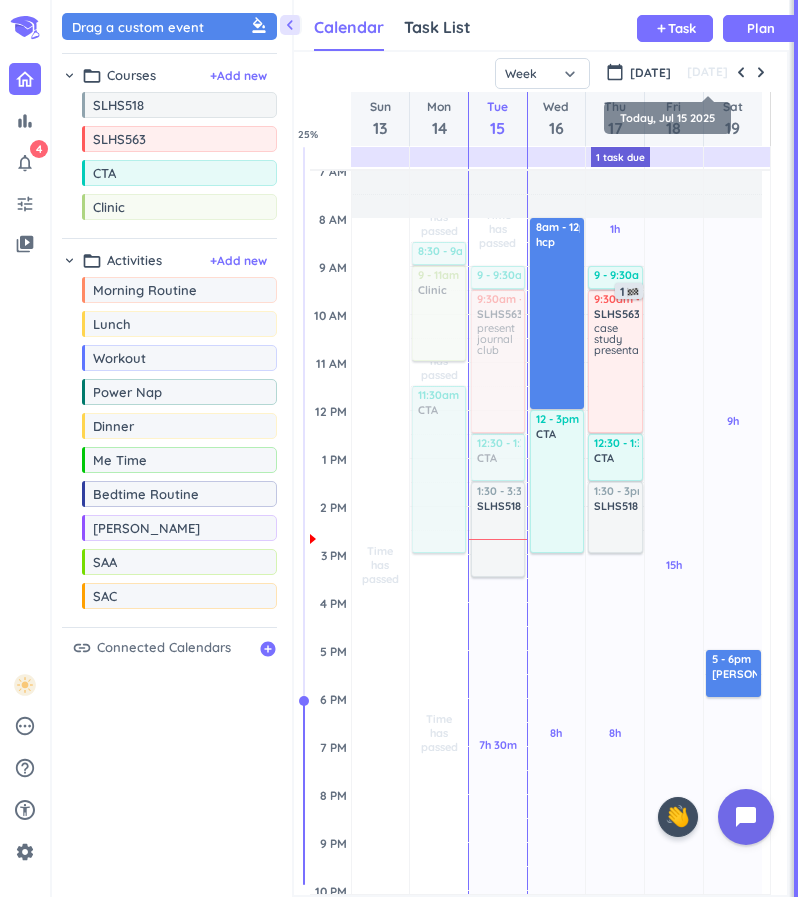 scroll, scrollTop: 146, scrollLeft: 0, axis: vertical 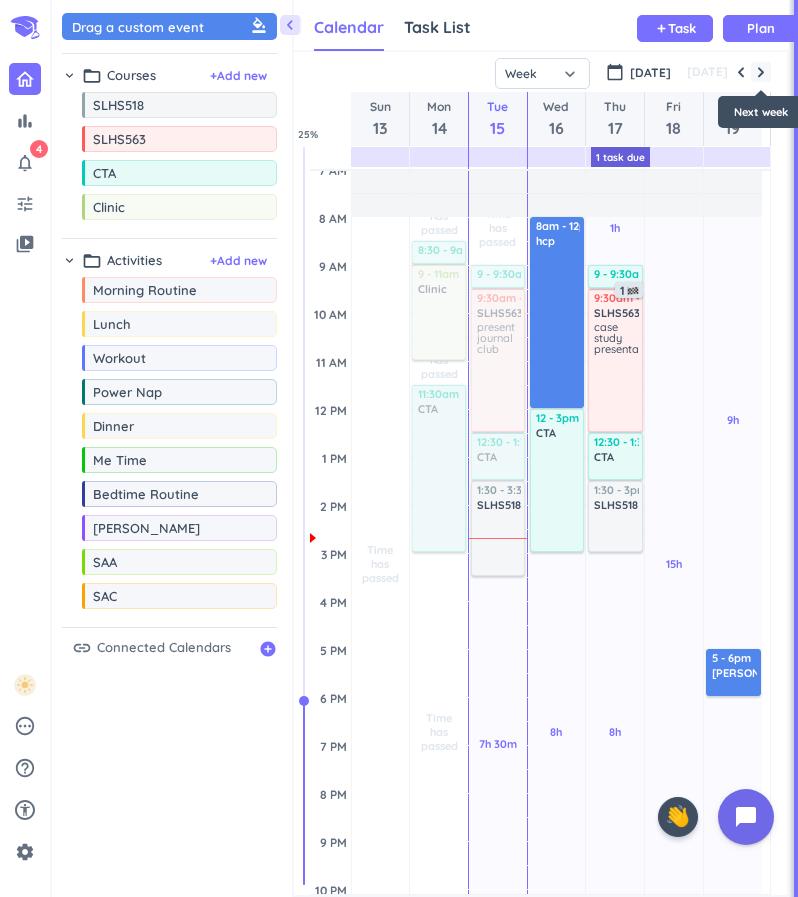 click at bounding box center (761, 72) 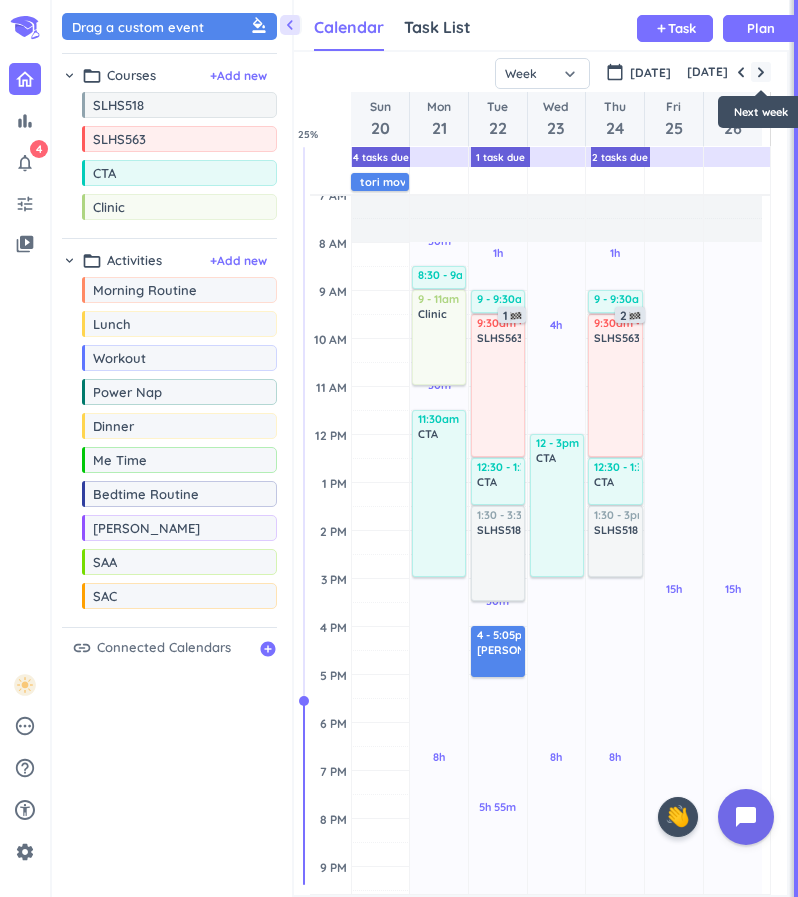 click at bounding box center [761, 72] 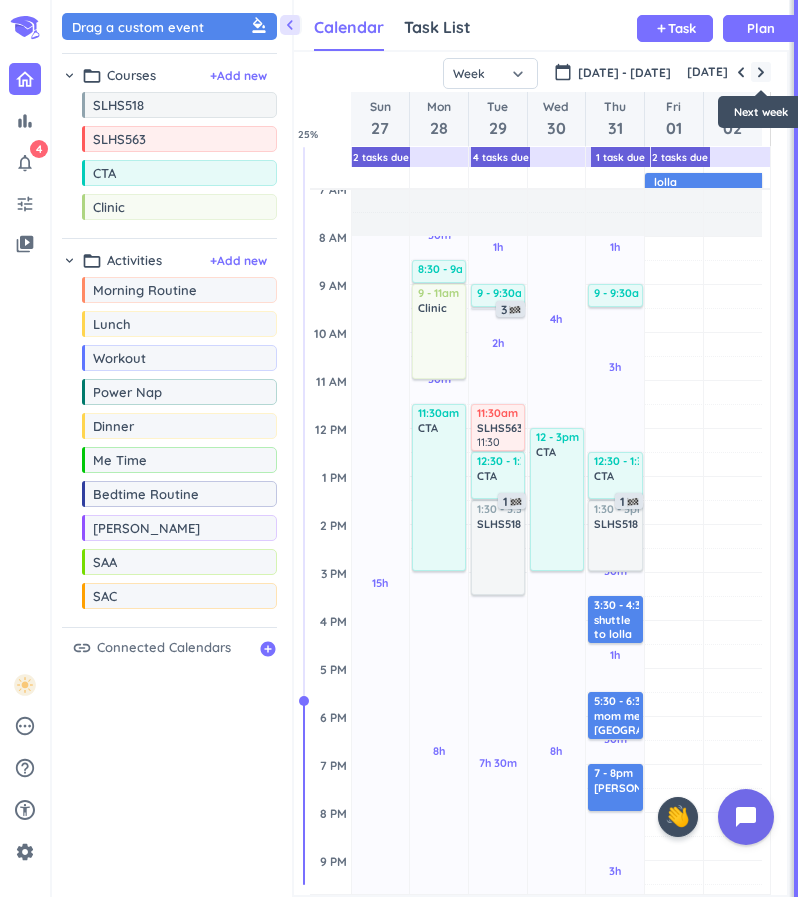 click at bounding box center [761, 72] 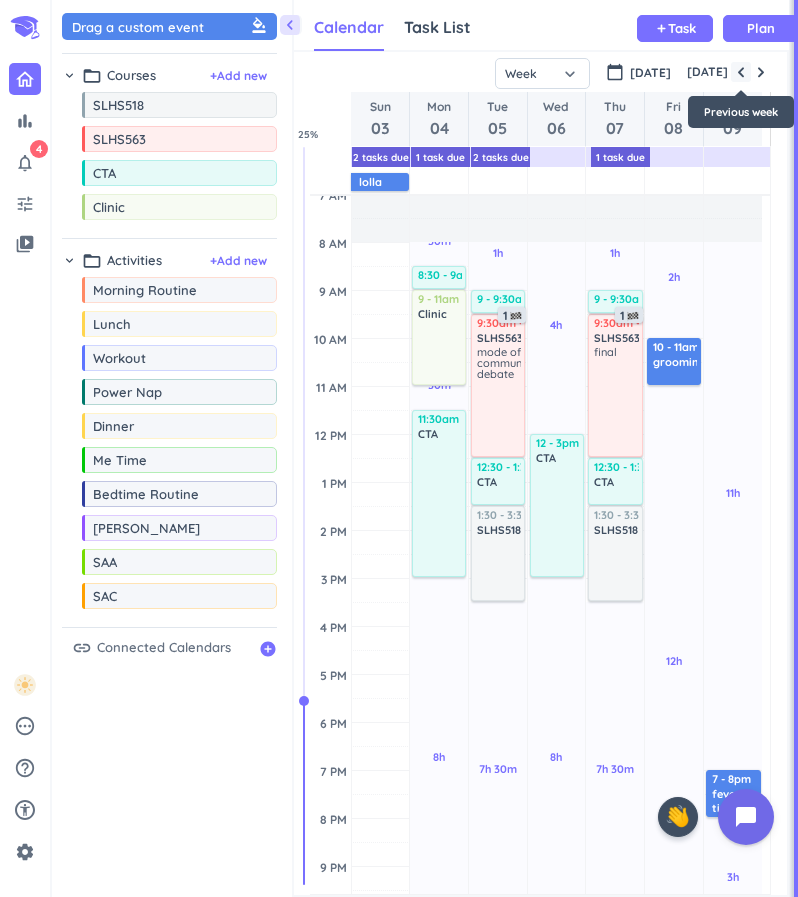 click at bounding box center (741, 72) 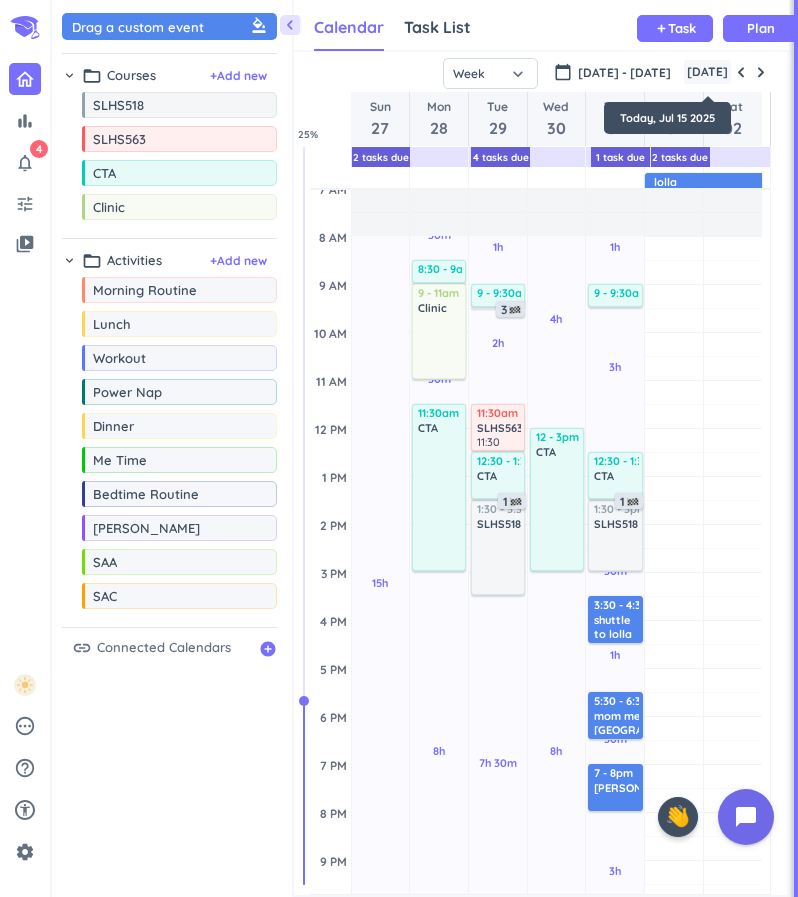 click on "[DATE]" at bounding box center (707, 72) 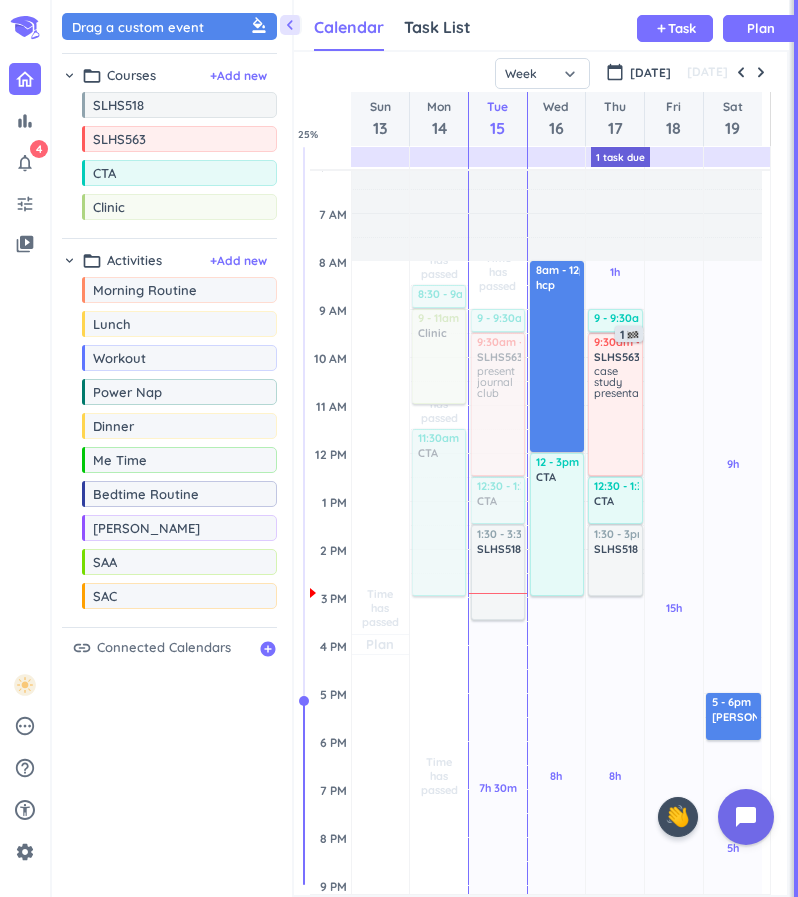 scroll, scrollTop: 128, scrollLeft: 0, axis: vertical 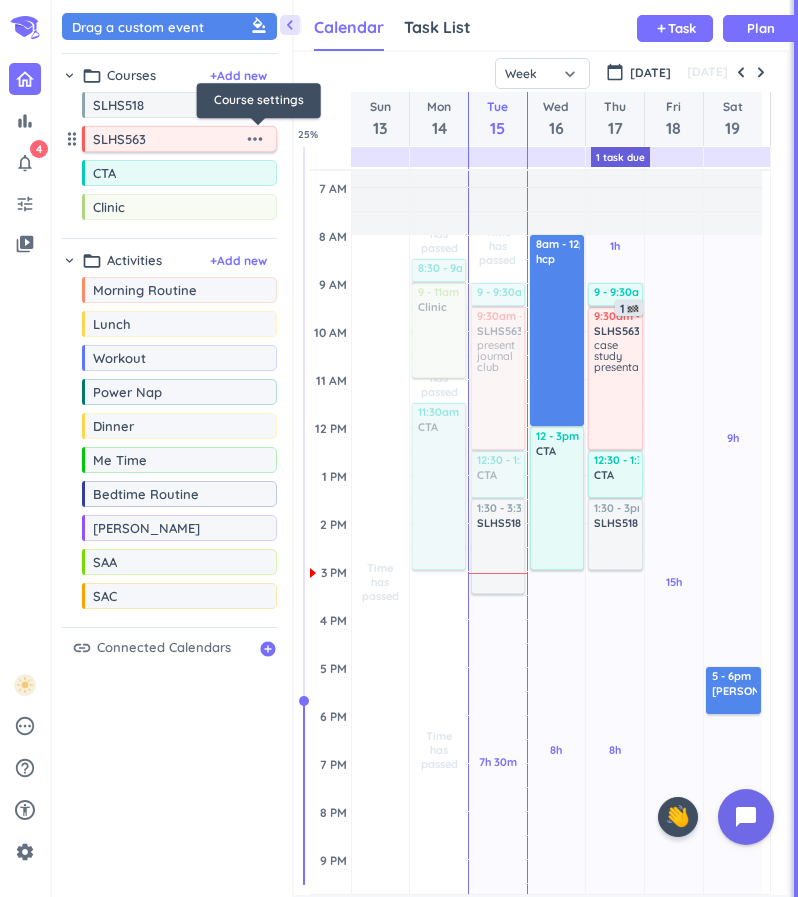 click on "more_horiz" at bounding box center (255, 139) 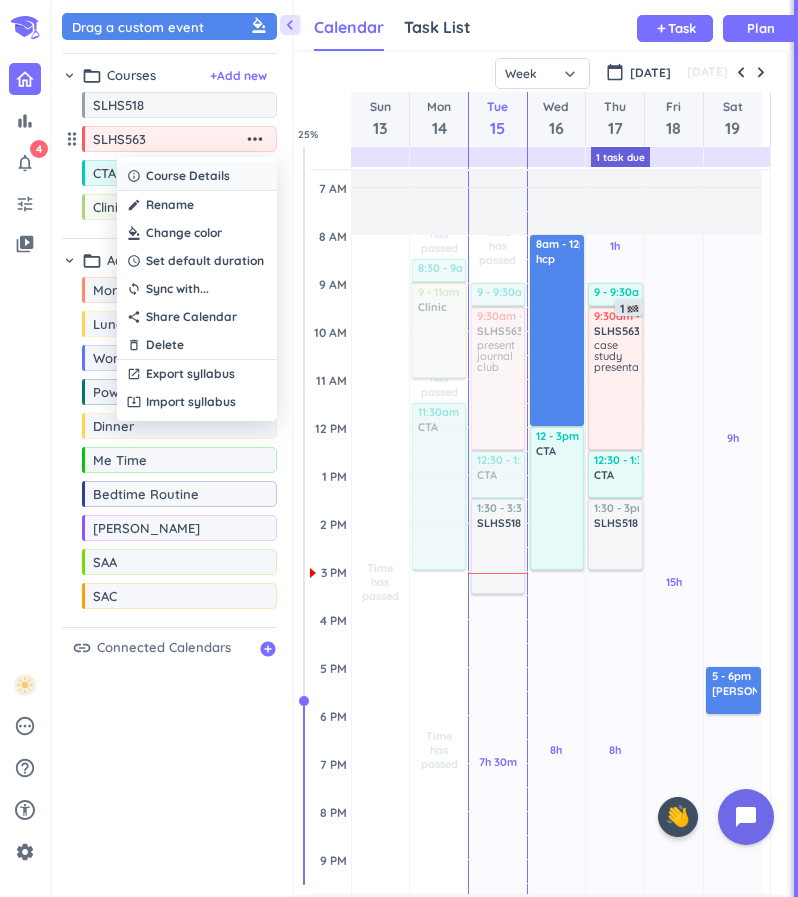 click on "info_outline Course Details" at bounding box center (197, 176) 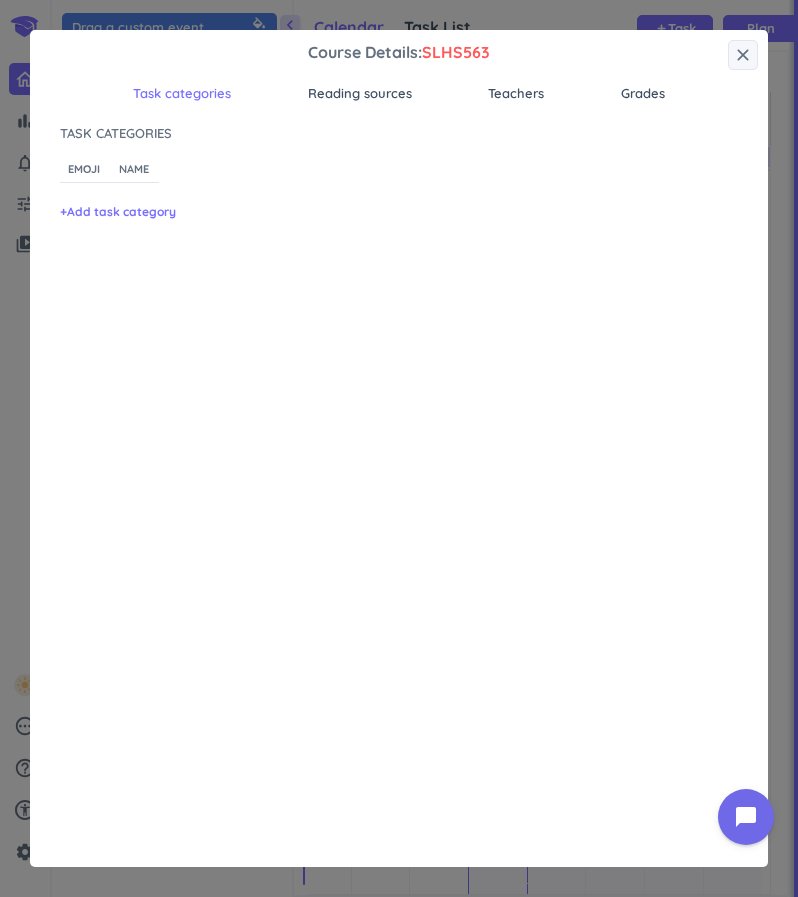 click on "Task categories Reading sources Teachers Grades" at bounding box center [399, 89] 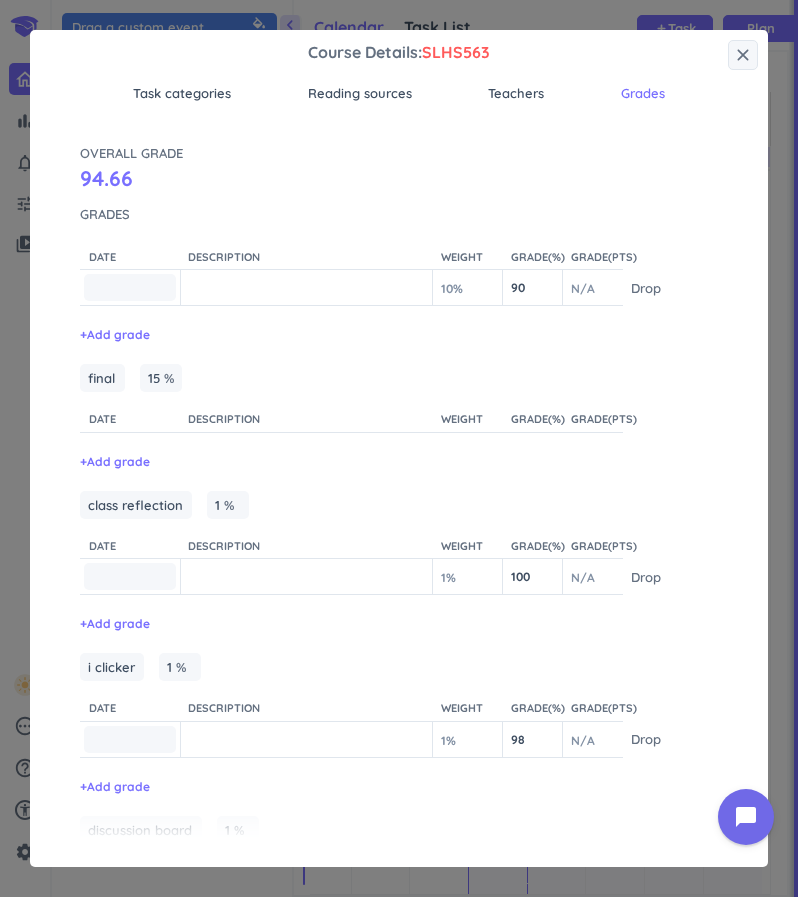 scroll, scrollTop: 1303, scrollLeft: 0, axis: vertical 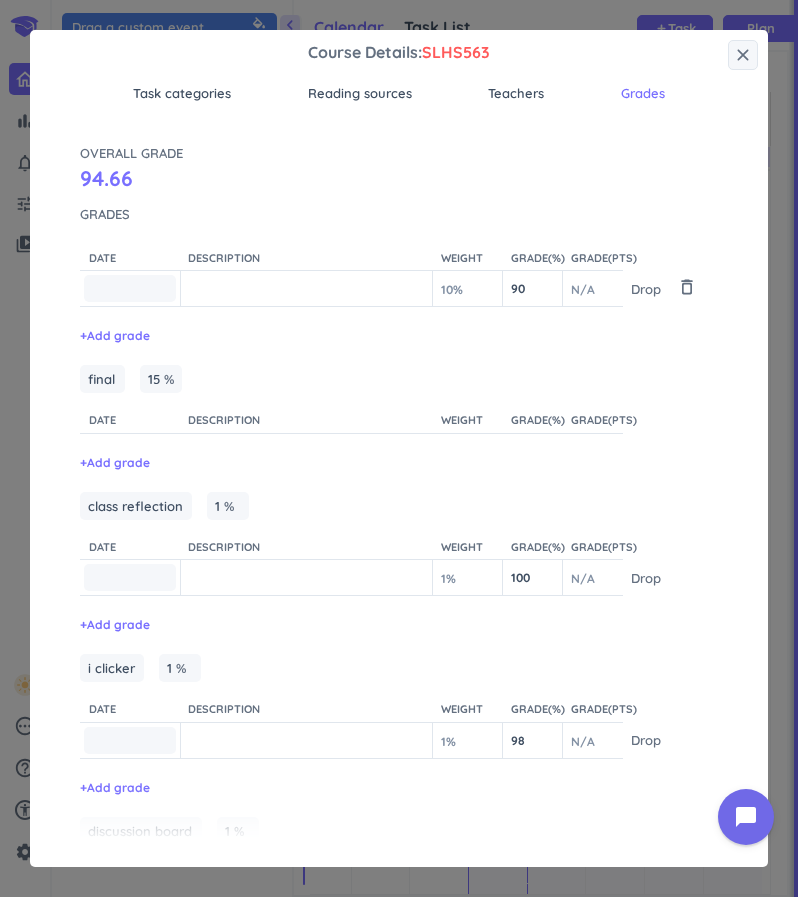 click on "90" at bounding box center [519, 288] 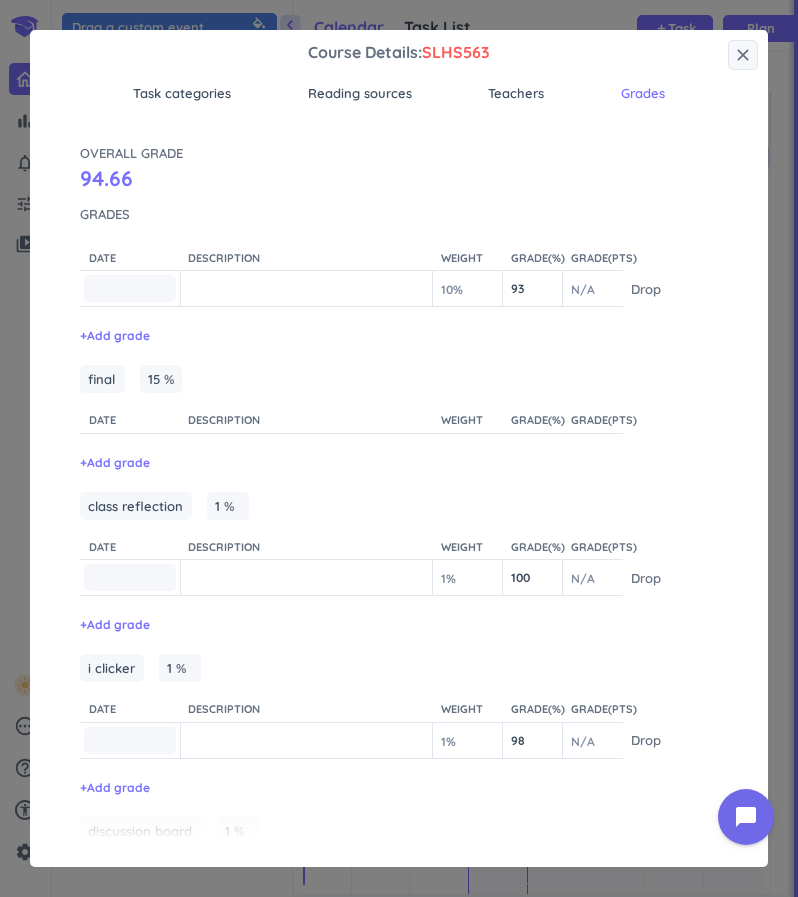type on "93" 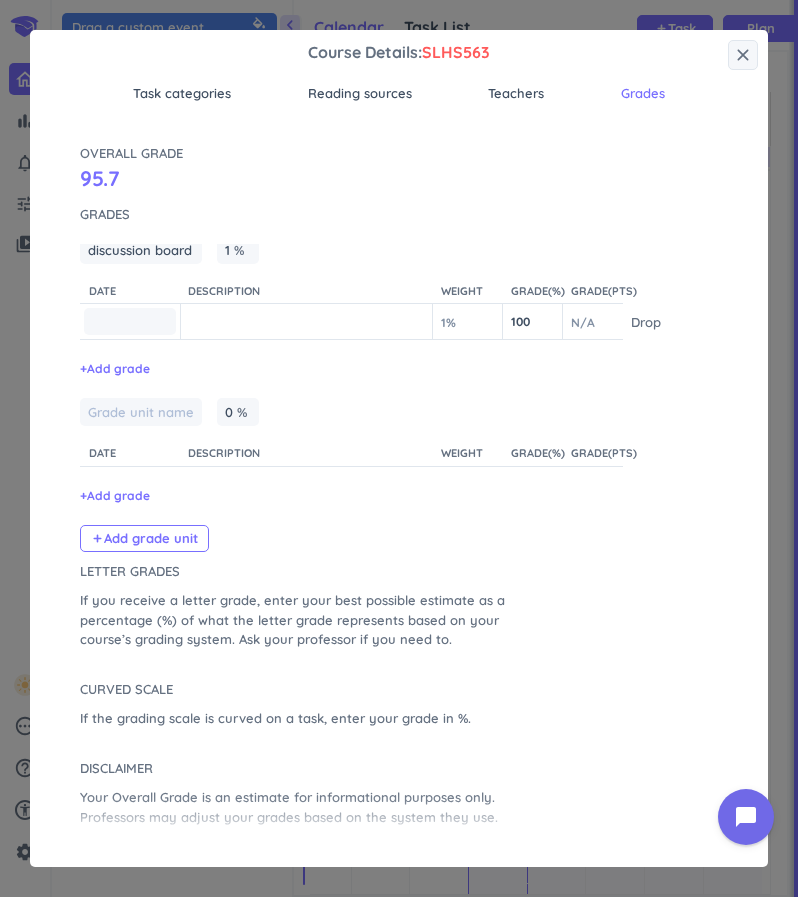 scroll, scrollTop: 1931, scrollLeft: 0, axis: vertical 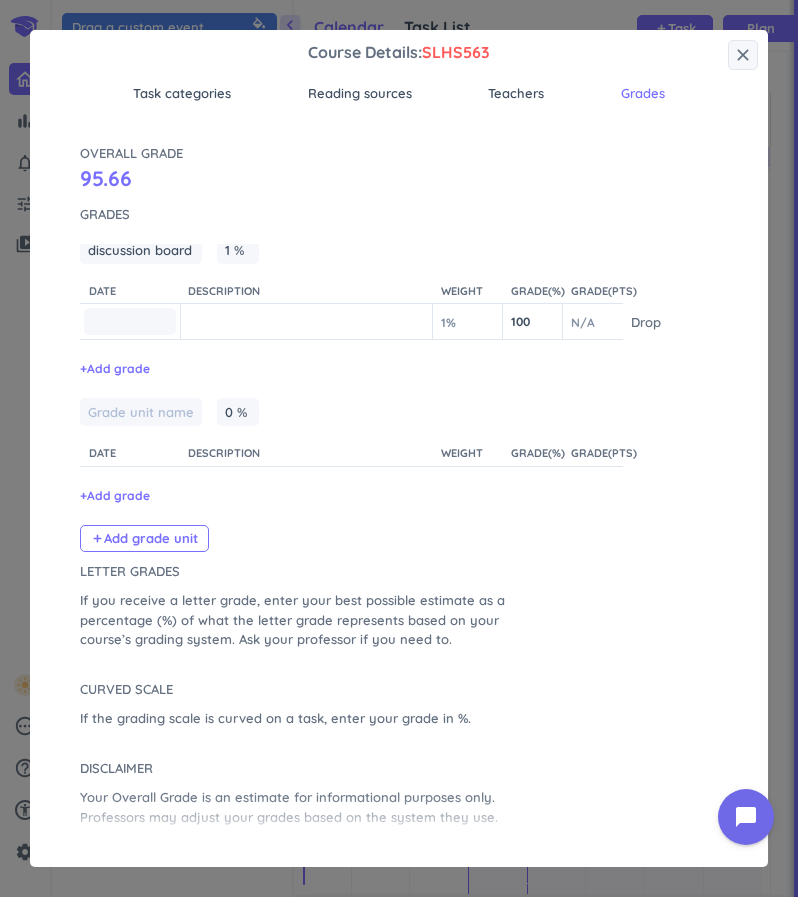 click on "e.g. 10" at bounding box center [533, 123] 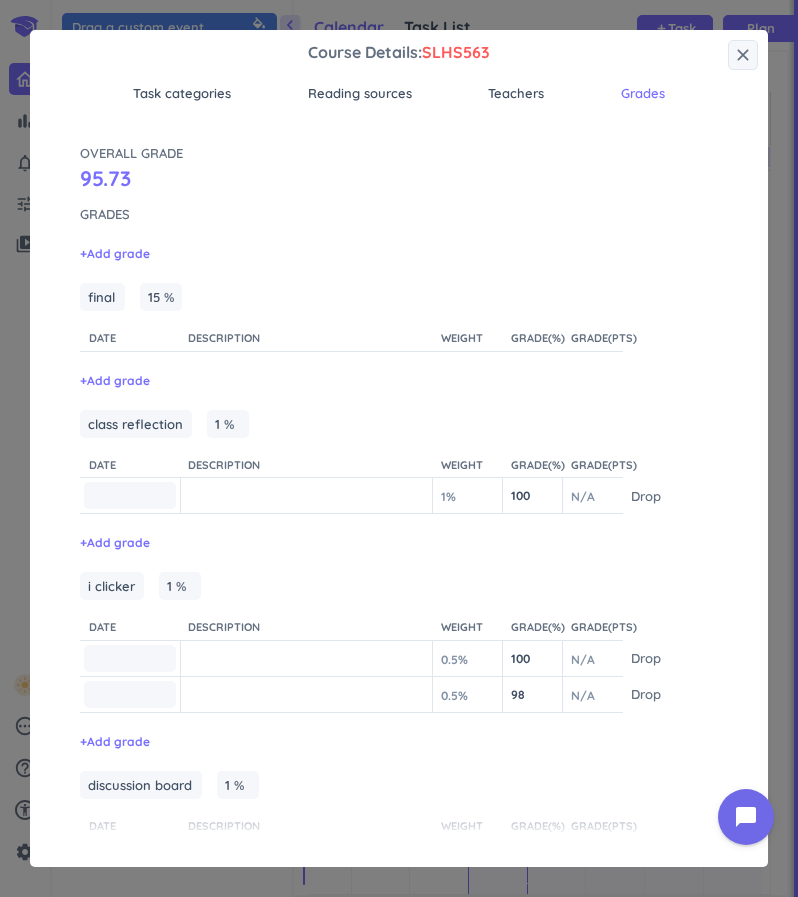 scroll, scrollTop: 1312, scrollLeft: 0, axis: vertical 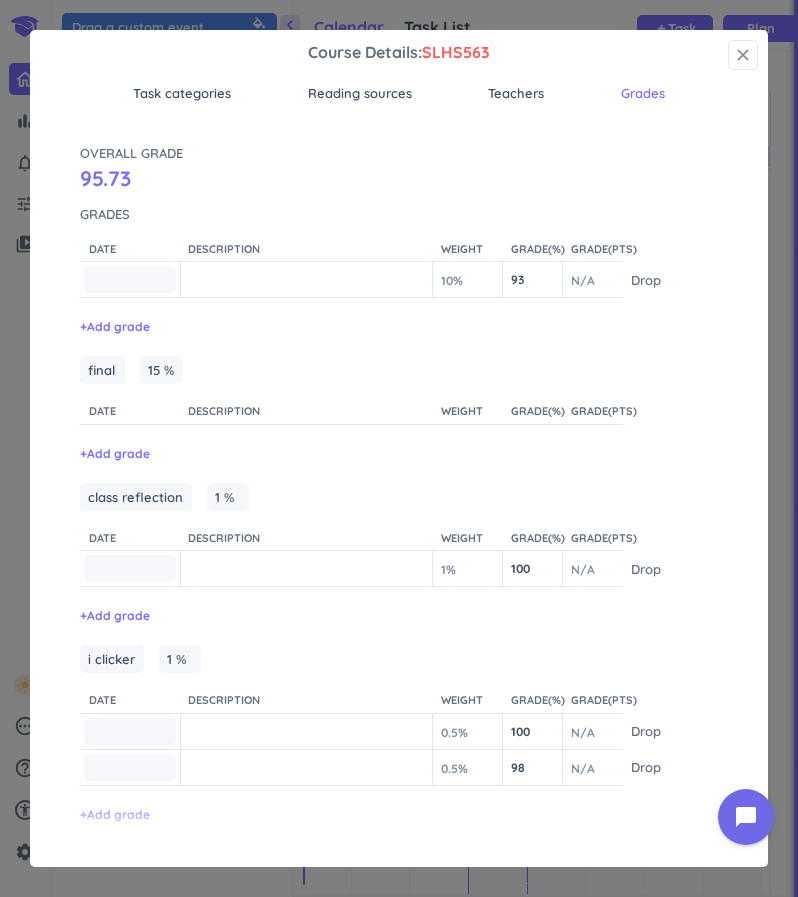 click on "close" at bounding box center [743, 55] 